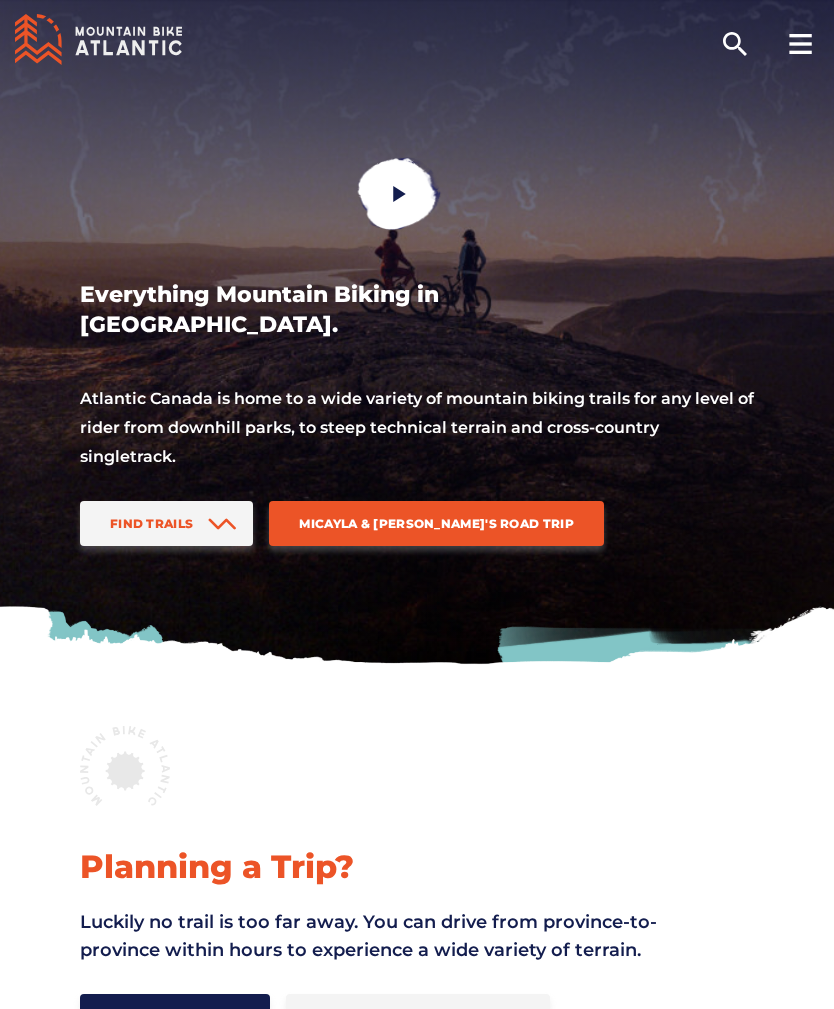 scroll, scrollTop: 0, scrollLeft: 0, axis: both 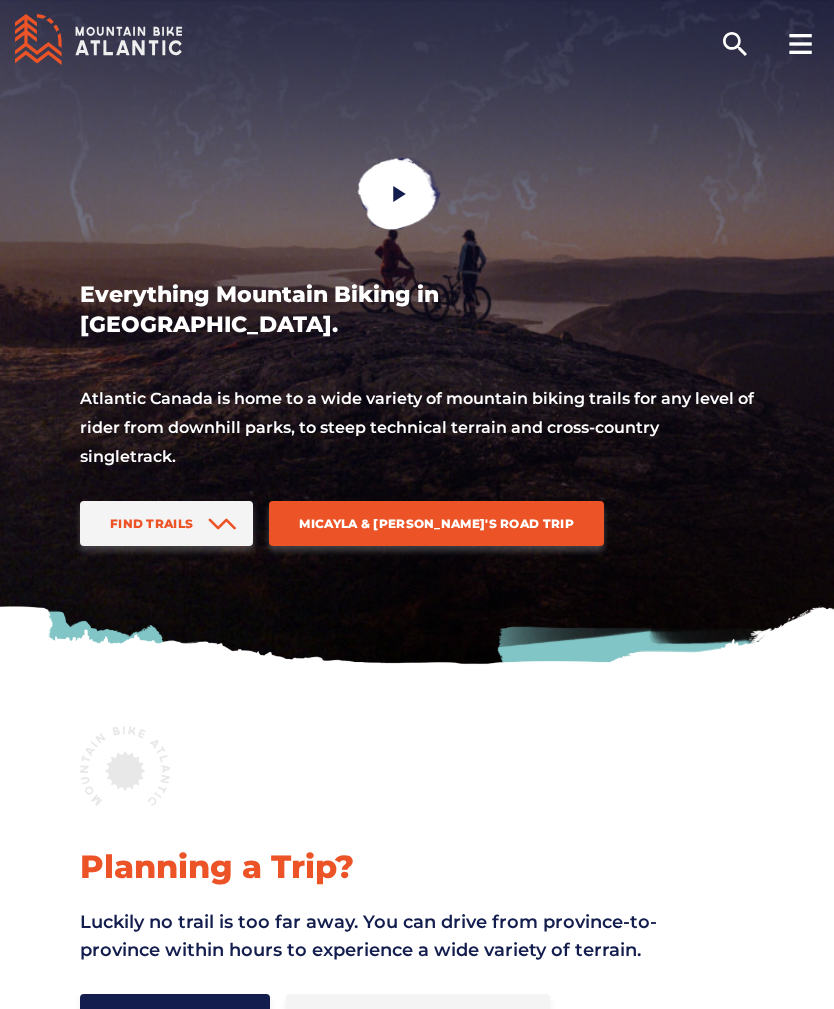 click 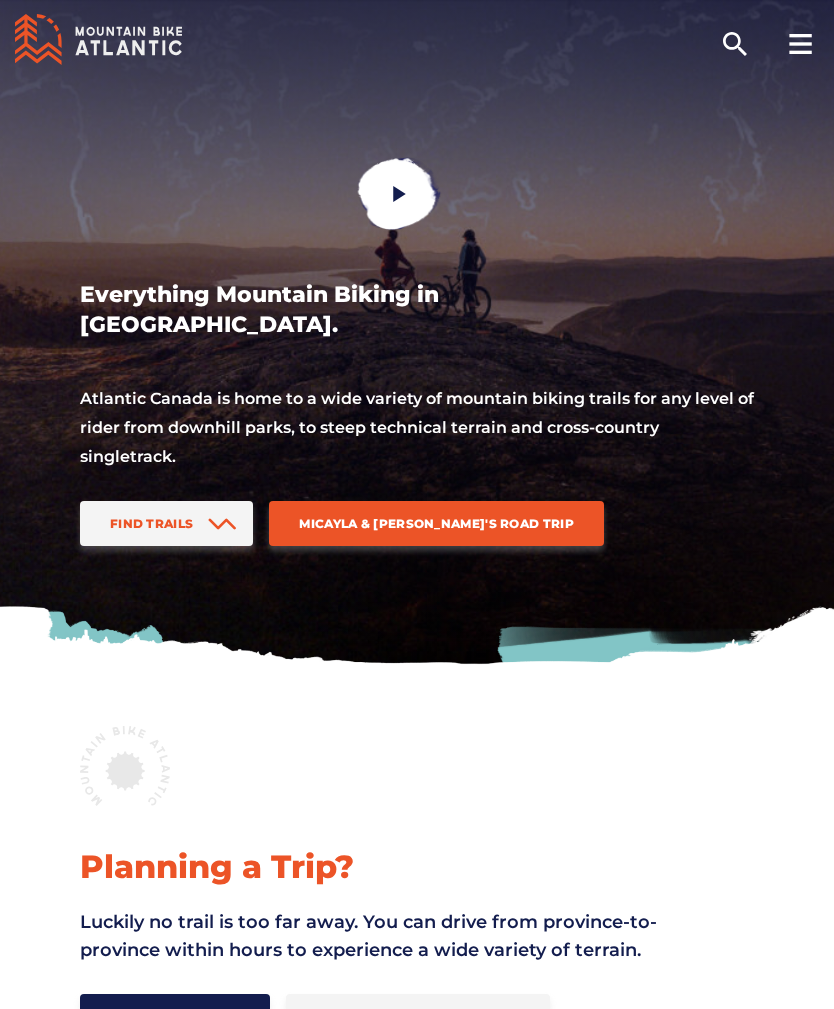scroll, scrollTop: 0, scrollLeft: 0, axis: both 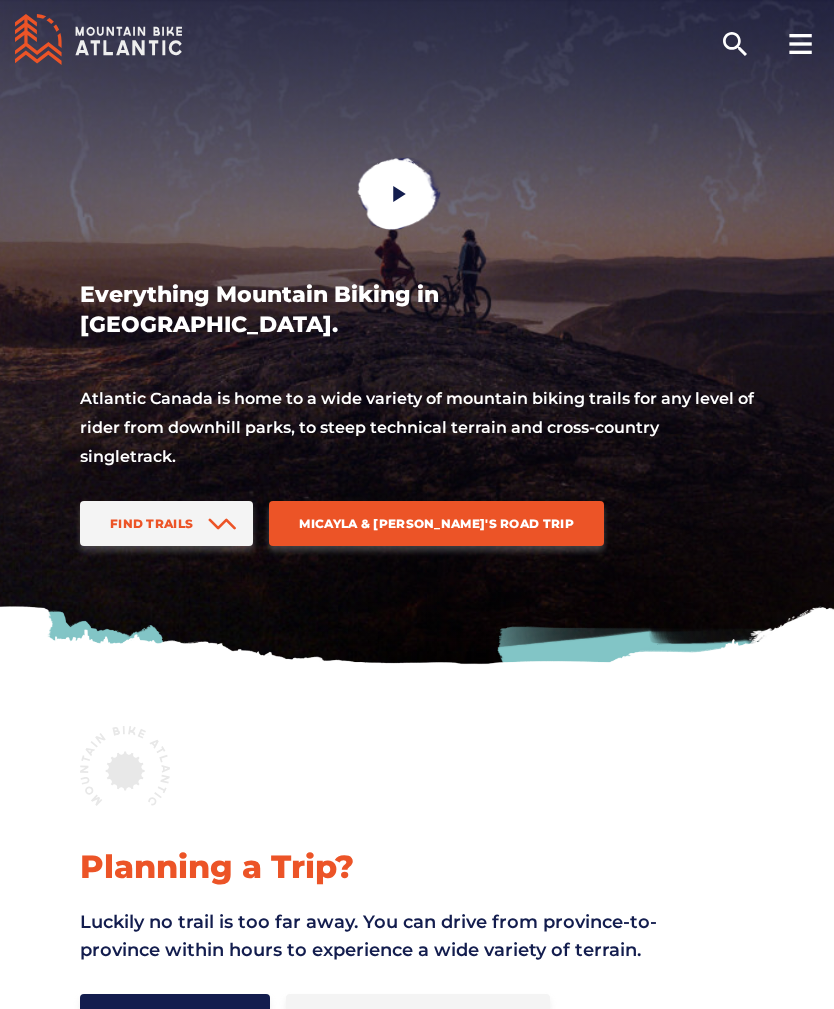 click on "Find Trails" at bounding box center (151, 523) 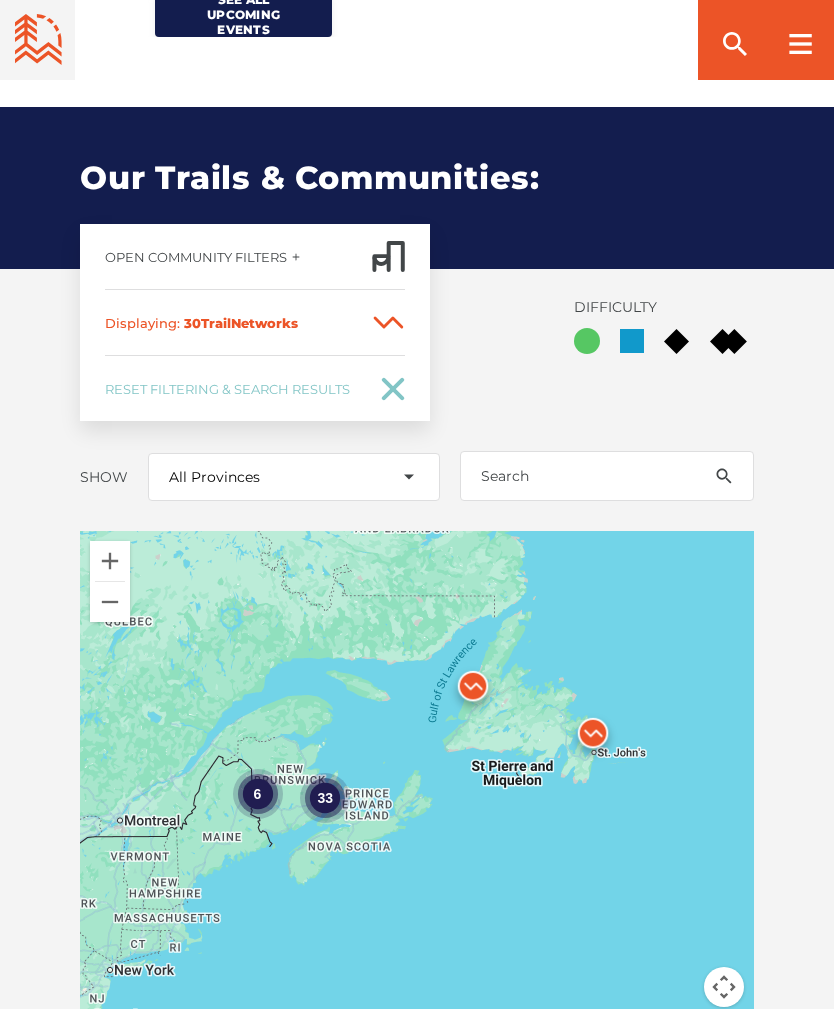 scroll, scrollTop: 2183, scrollLeft: 0, axis: vertical 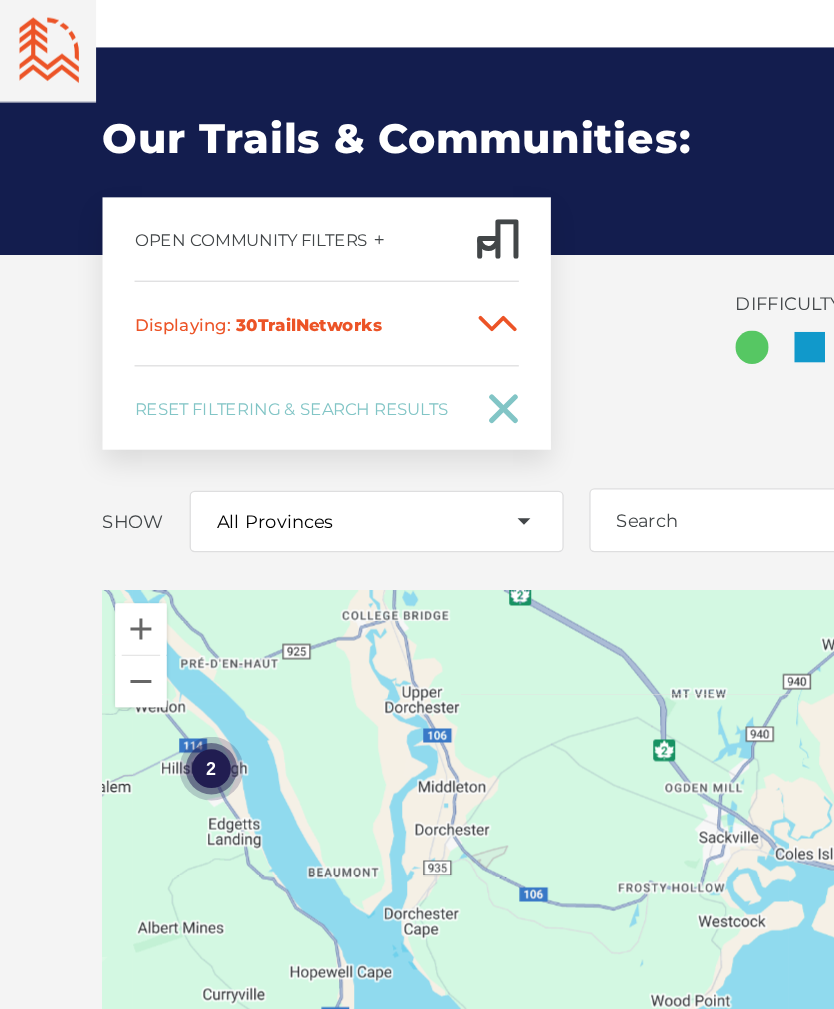click on "2" at bounding box center [165, 600] 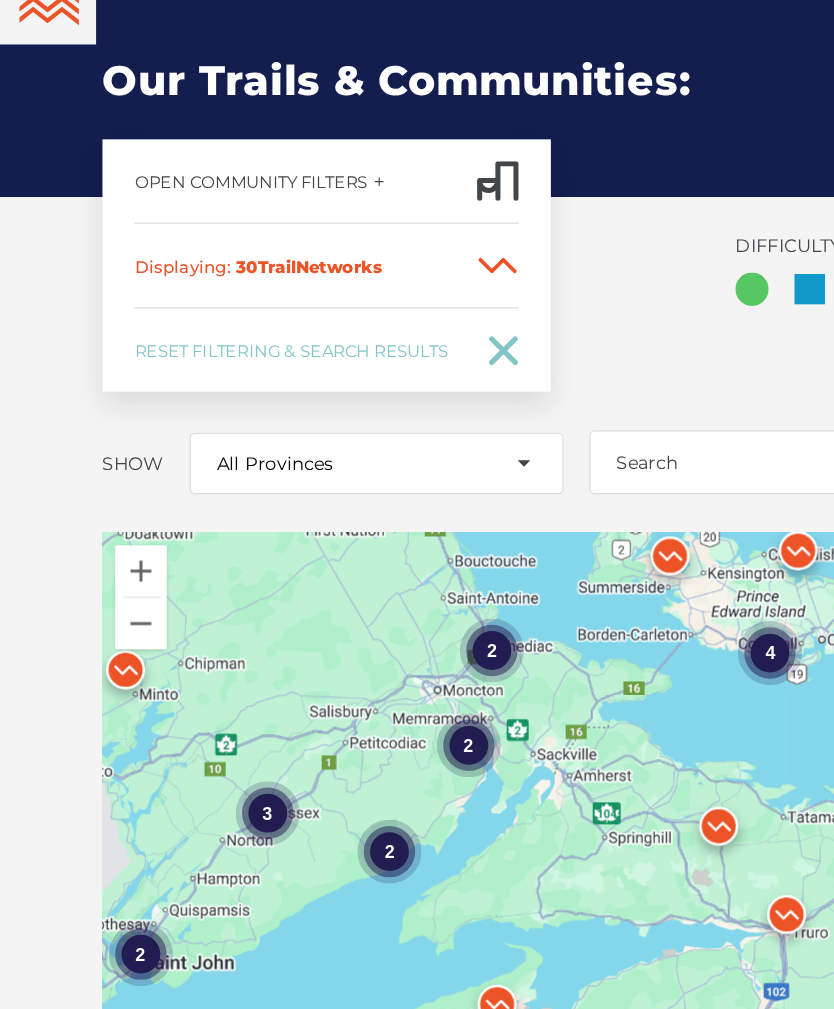 click on "3" at bounding box center [209, 680] 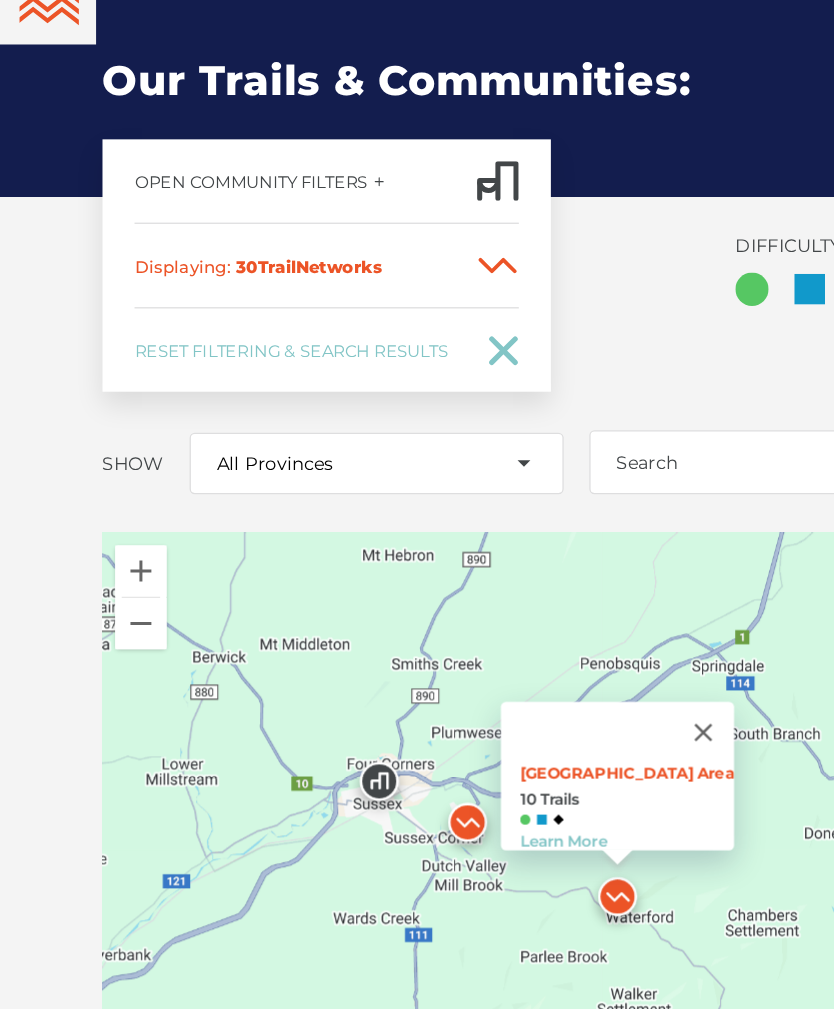 click at bounding box center [549, 617] 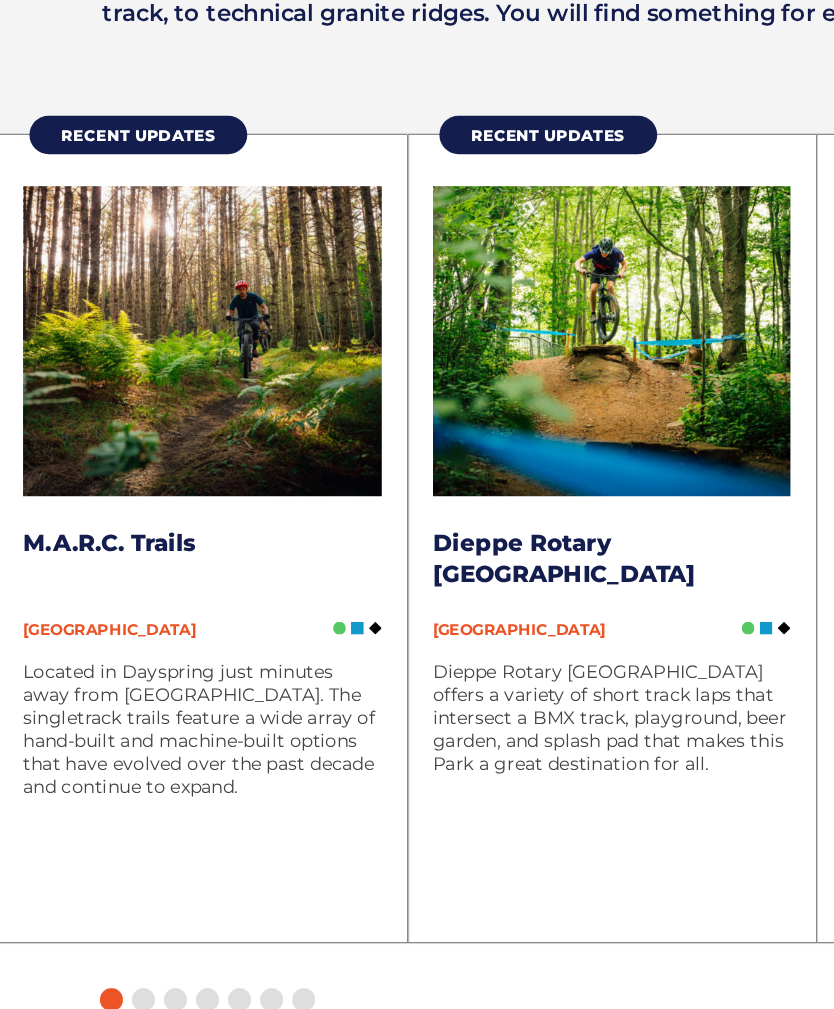 scroll, scrollTop: 3049, scrollLeft: 0, axis: vertical 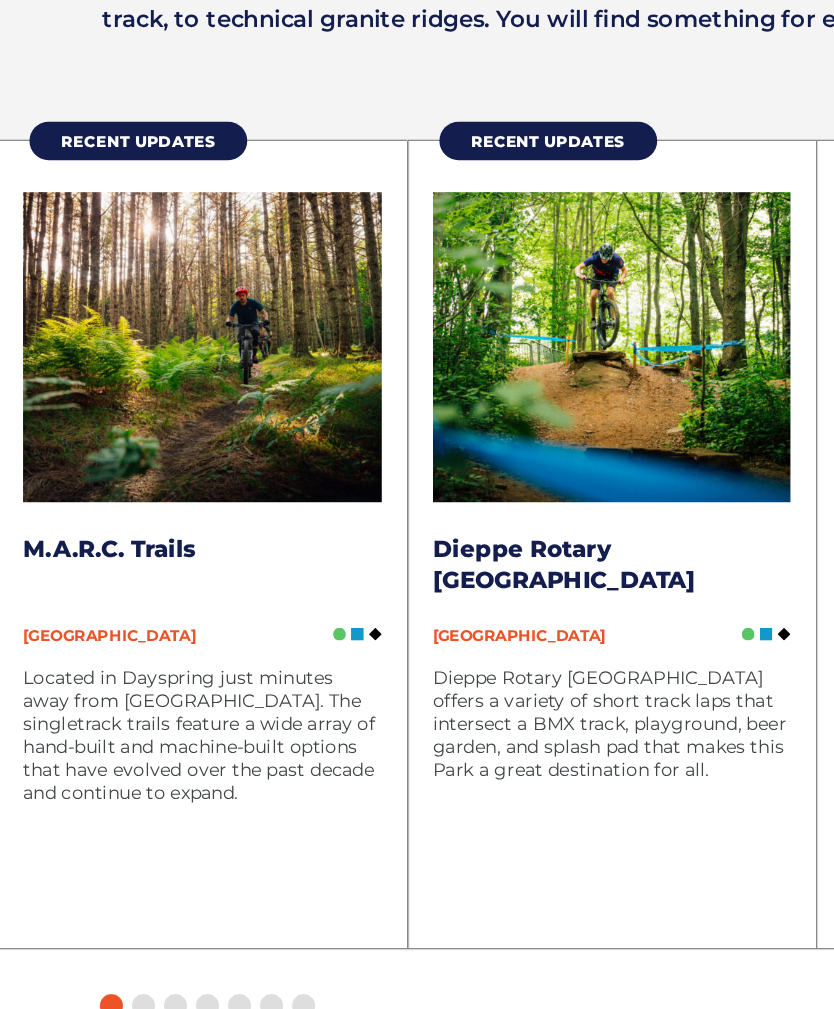 click on "Located in Dayspring just minutes away from Bridgewater. The singletrack trails feature a wide array of hand-built and machine-built options that have evolved over the past decade and continue to expand." at bounding box center (158, 741) 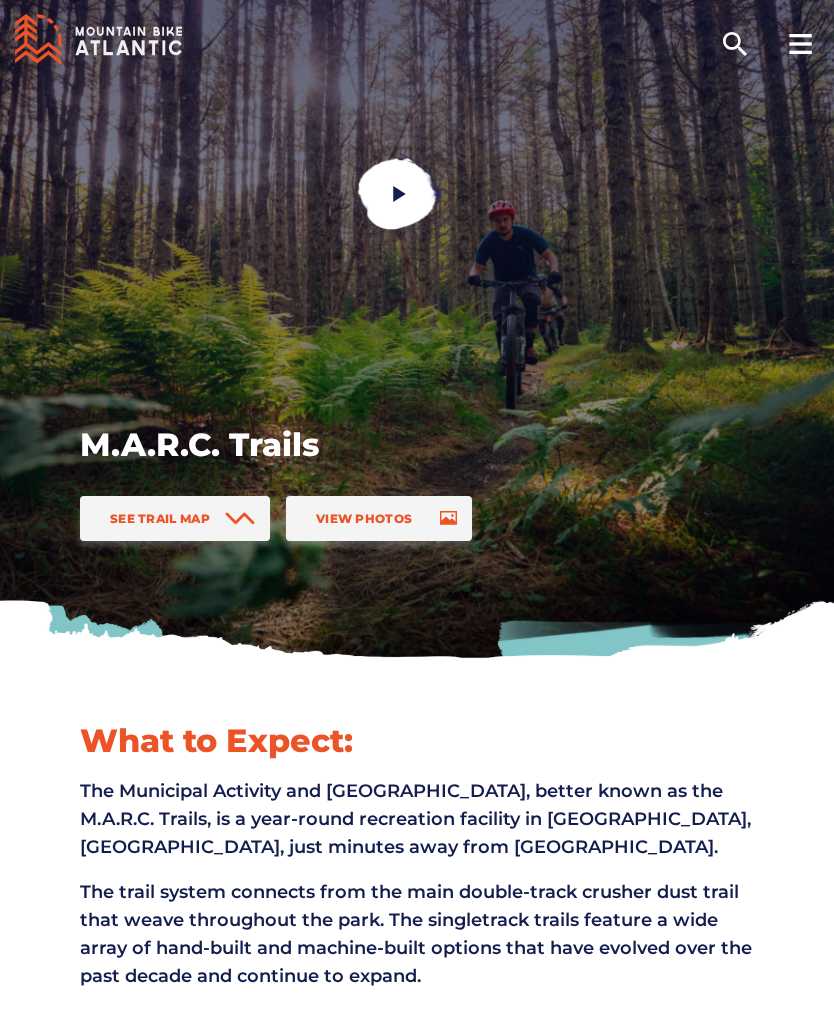 scroll, scrollTop: 0, scrollLeft: 0, axis: both 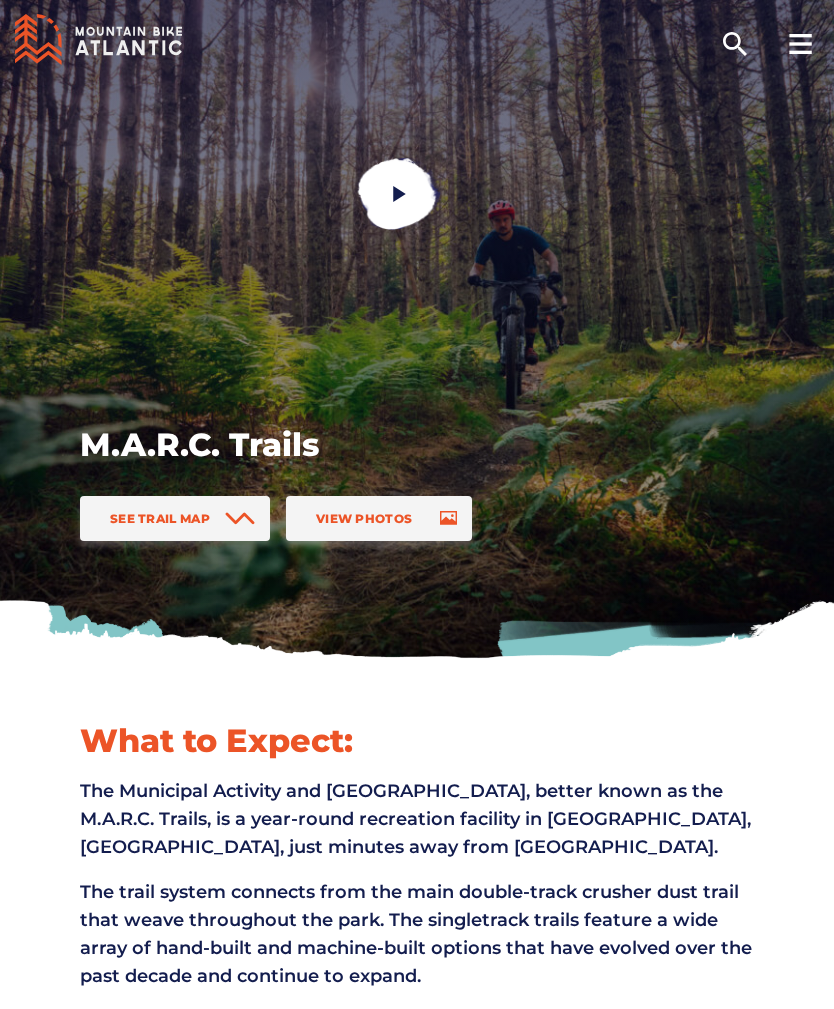 click on "See Trail Map" at bounding box center [160, 518] 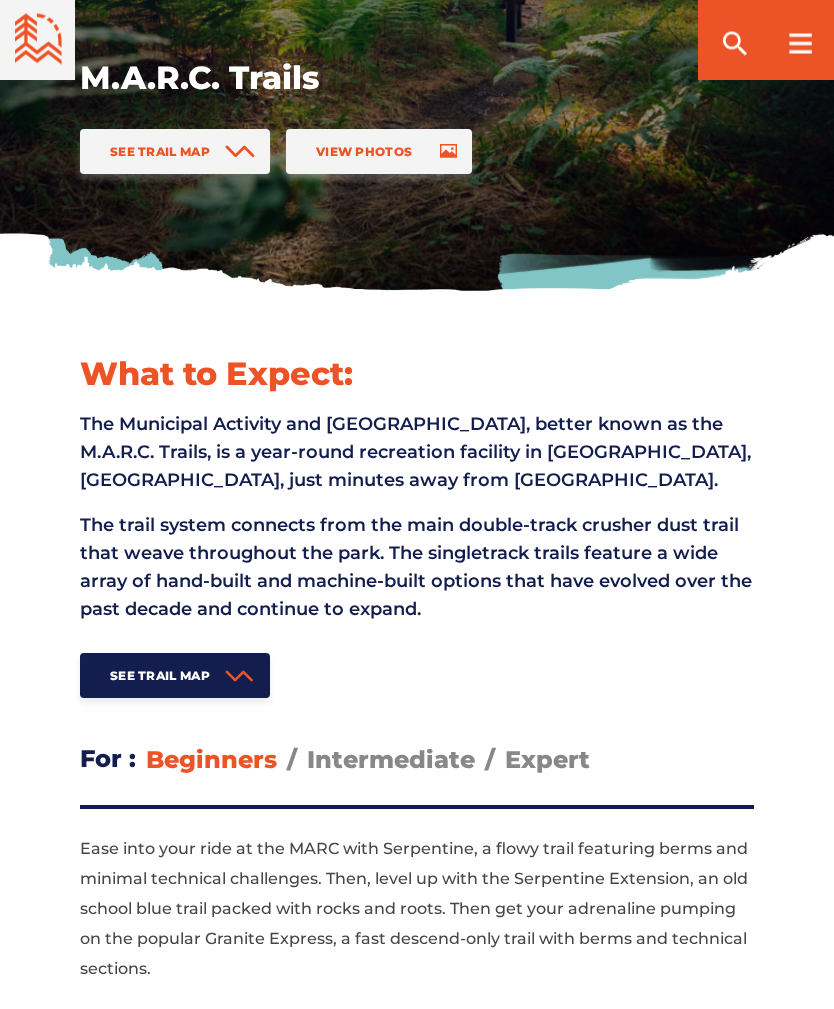 scroll, scrollTop: 367, scrollLeft: 0, axis: vertical 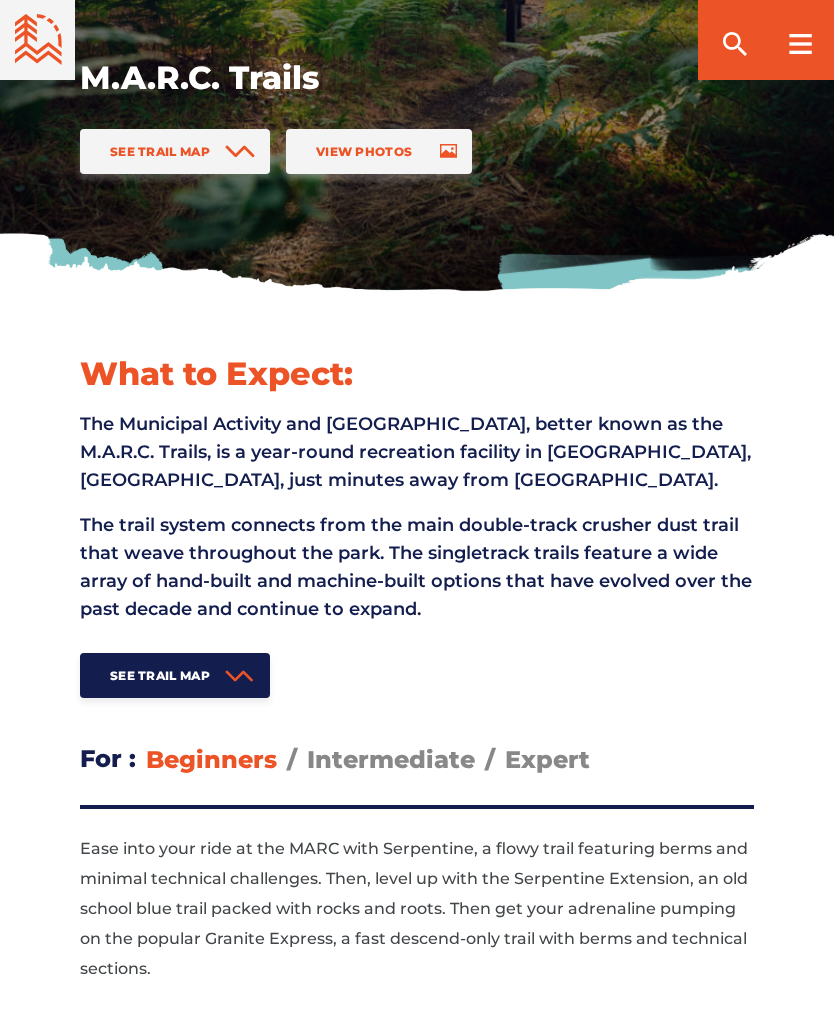 click on "View Photos" at bounding box center [379, 151] 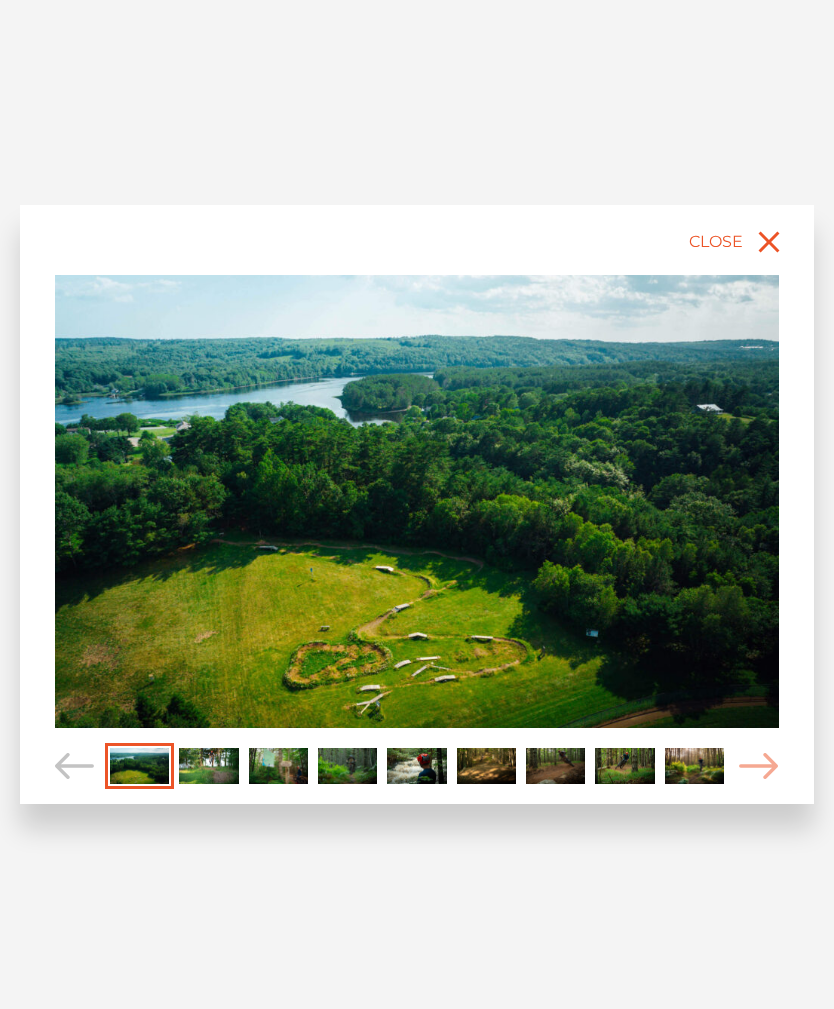 click 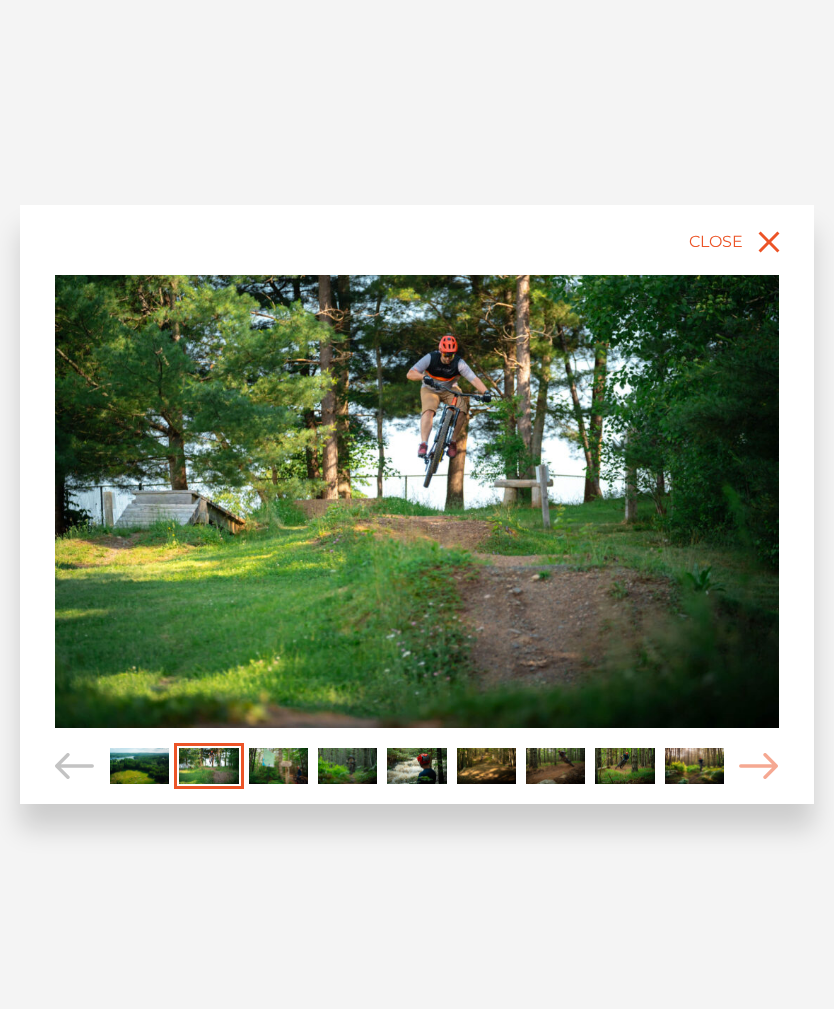 click 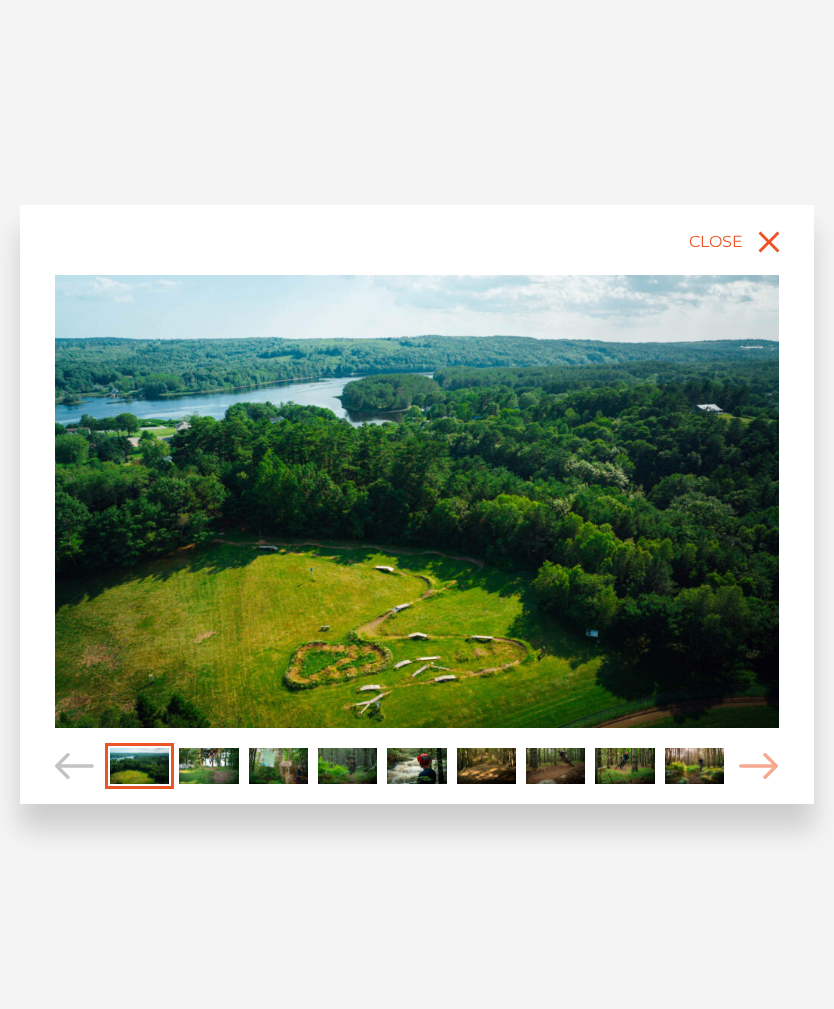 click 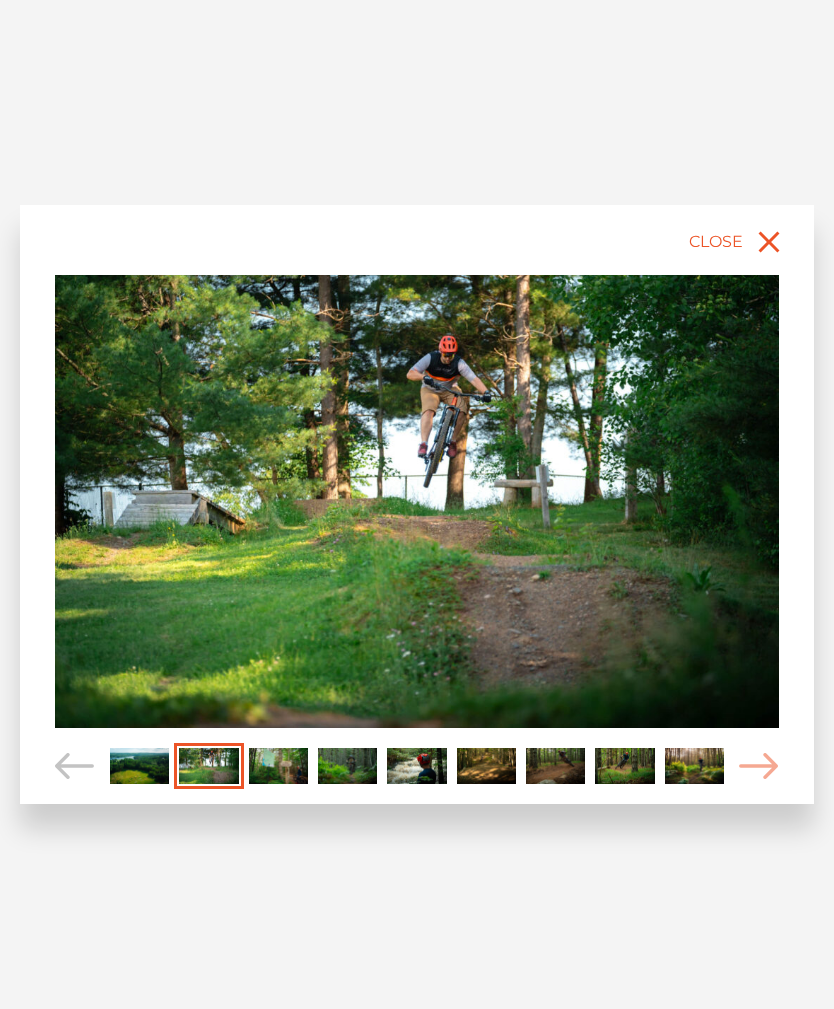 click 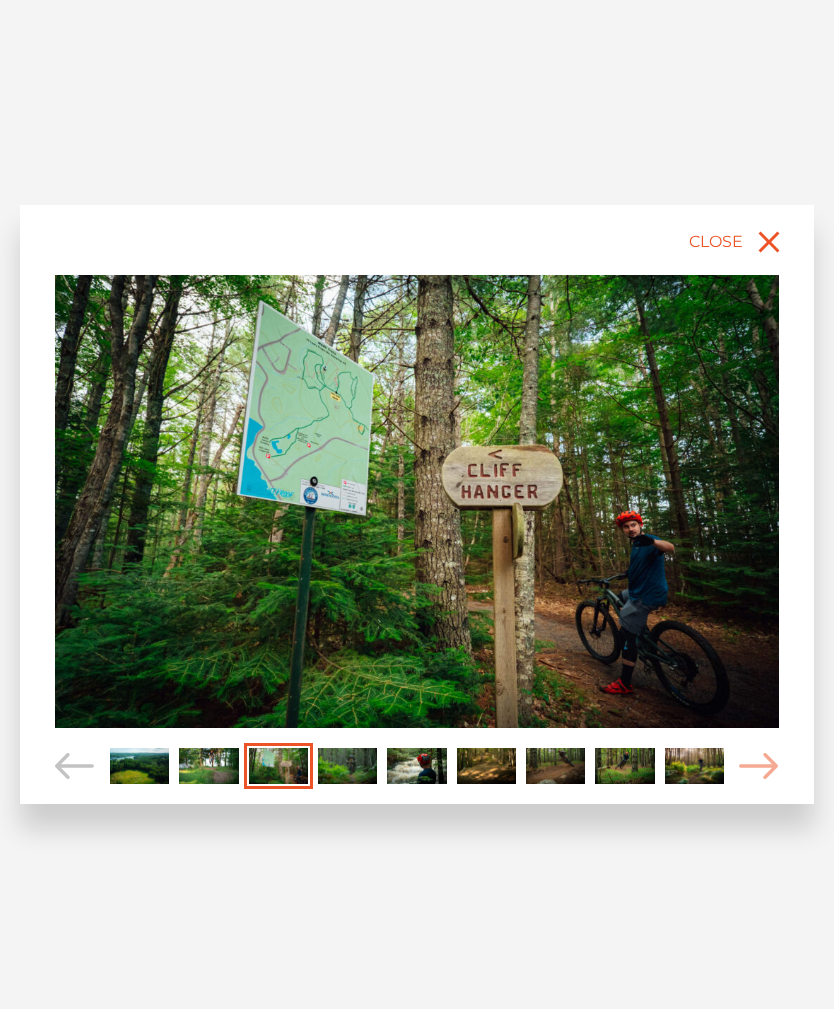 click 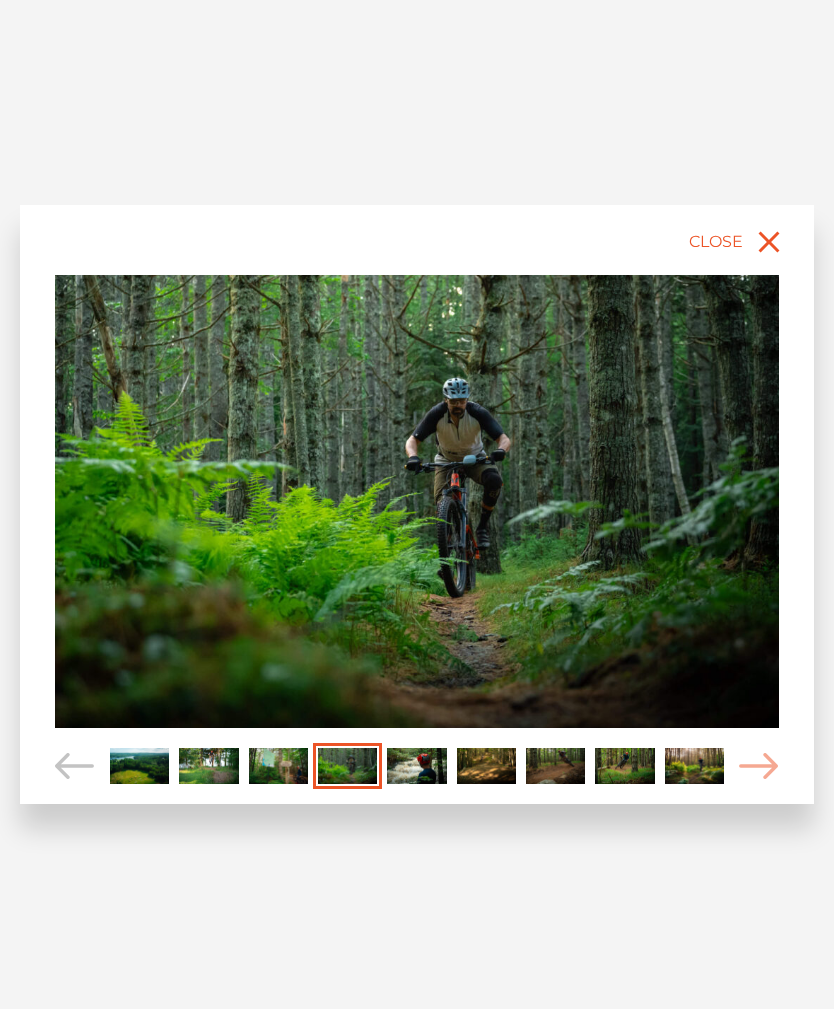 click 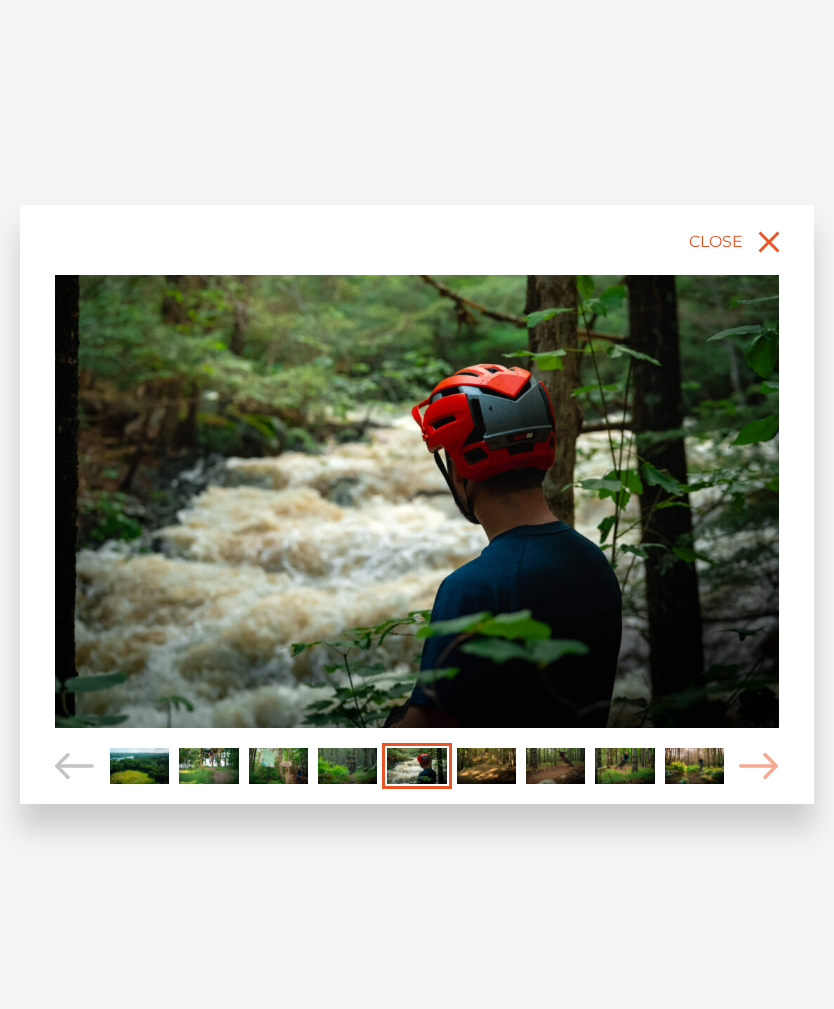 click 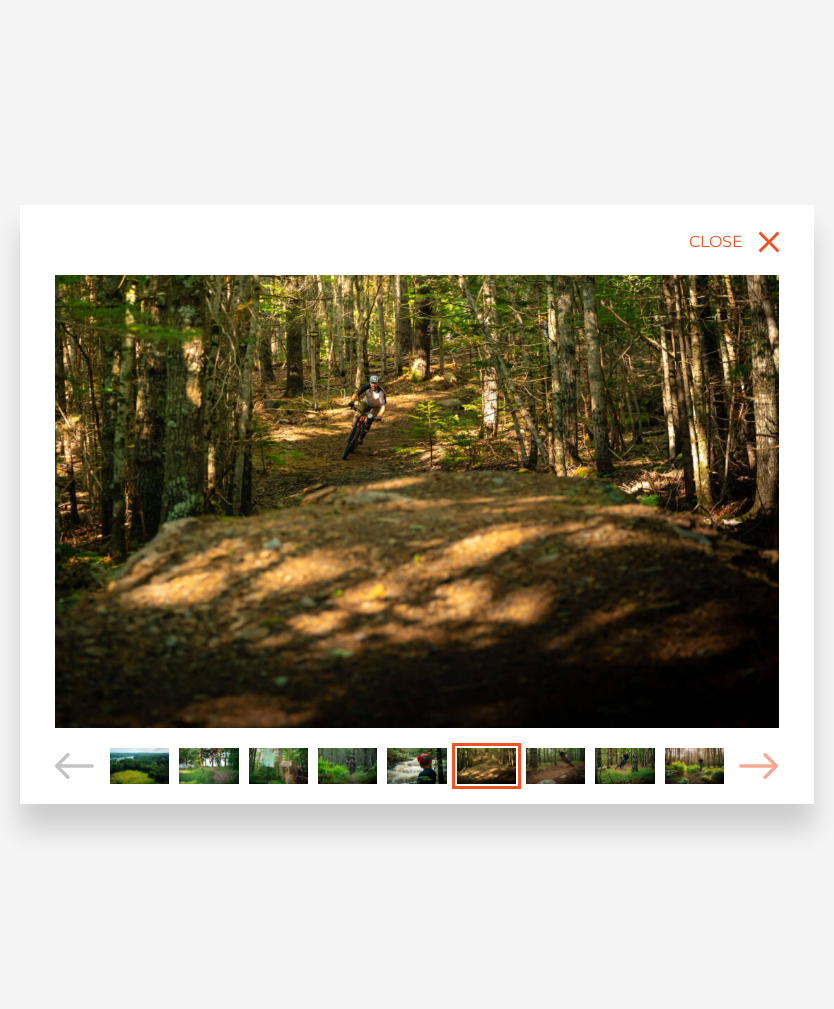 click 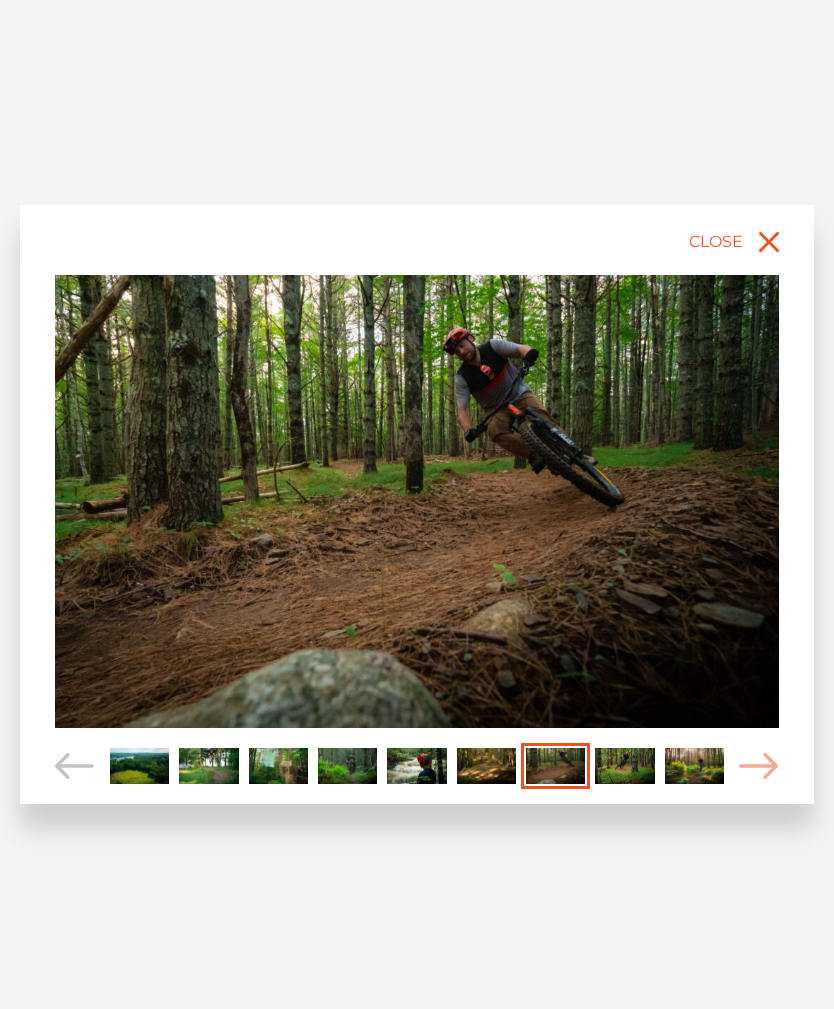 click 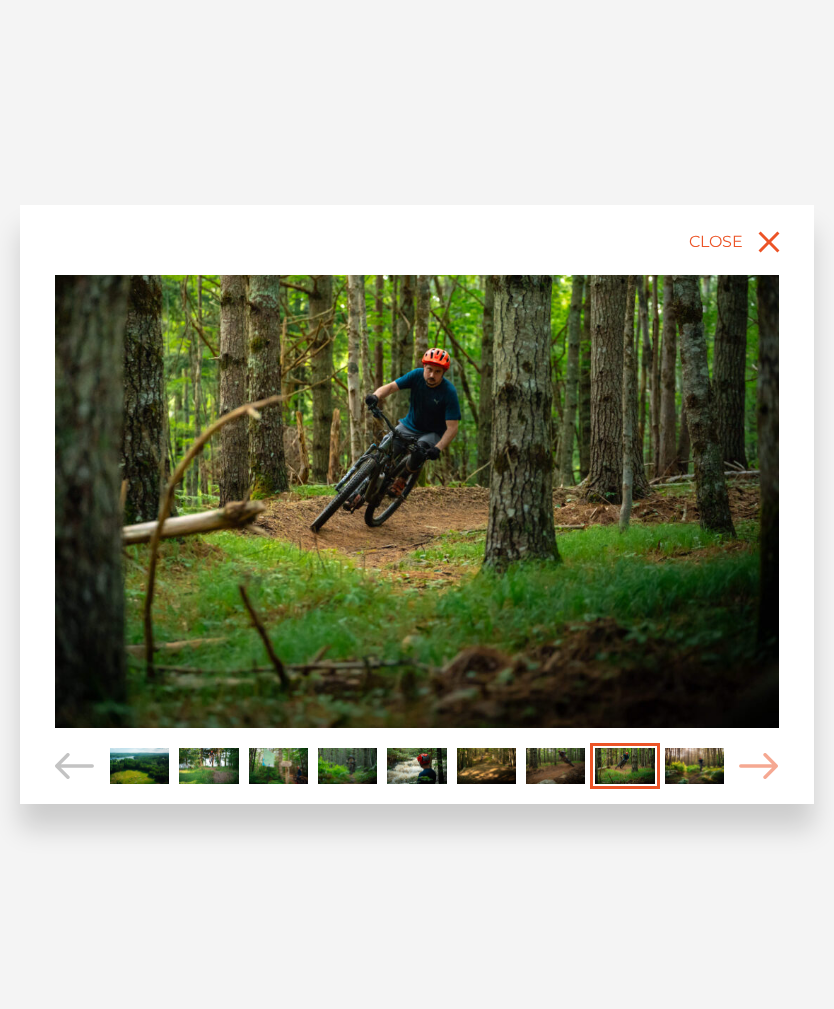 click 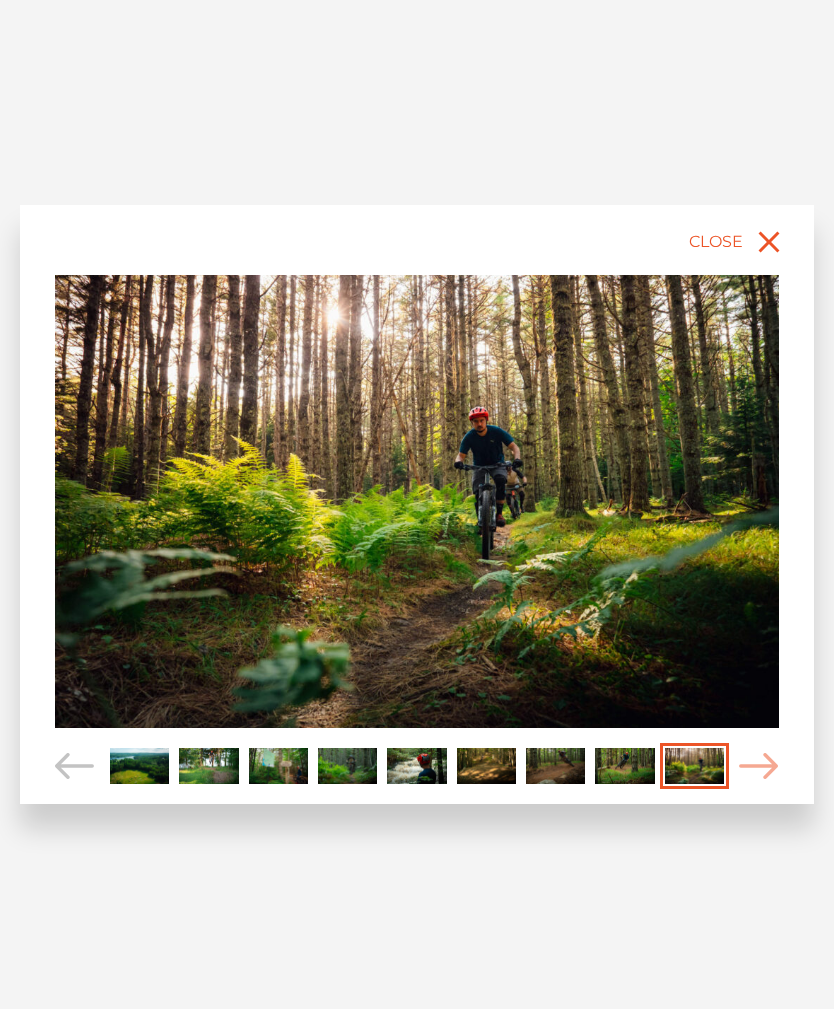 click 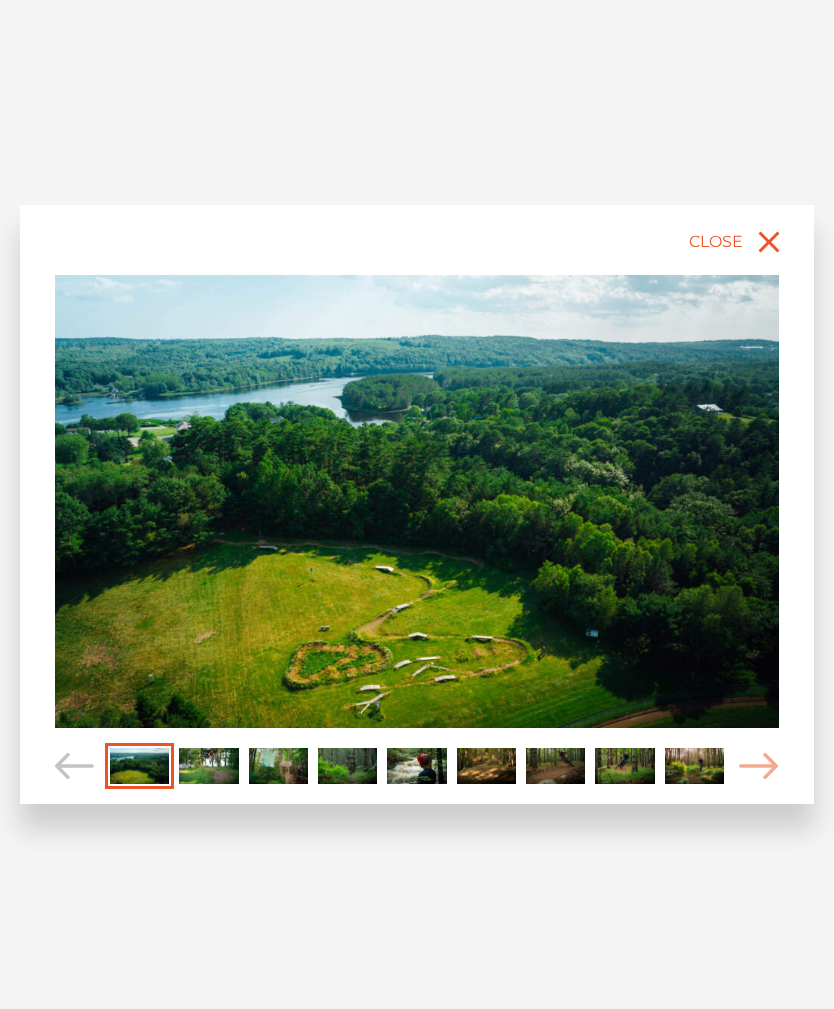 click 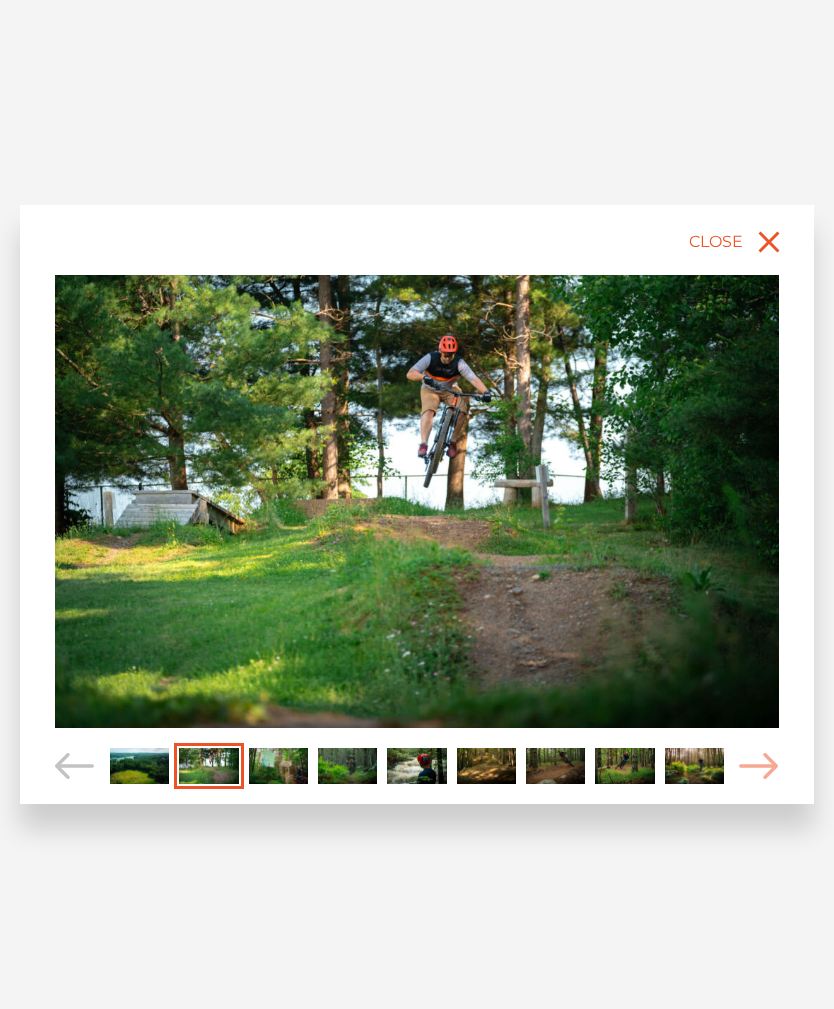 click 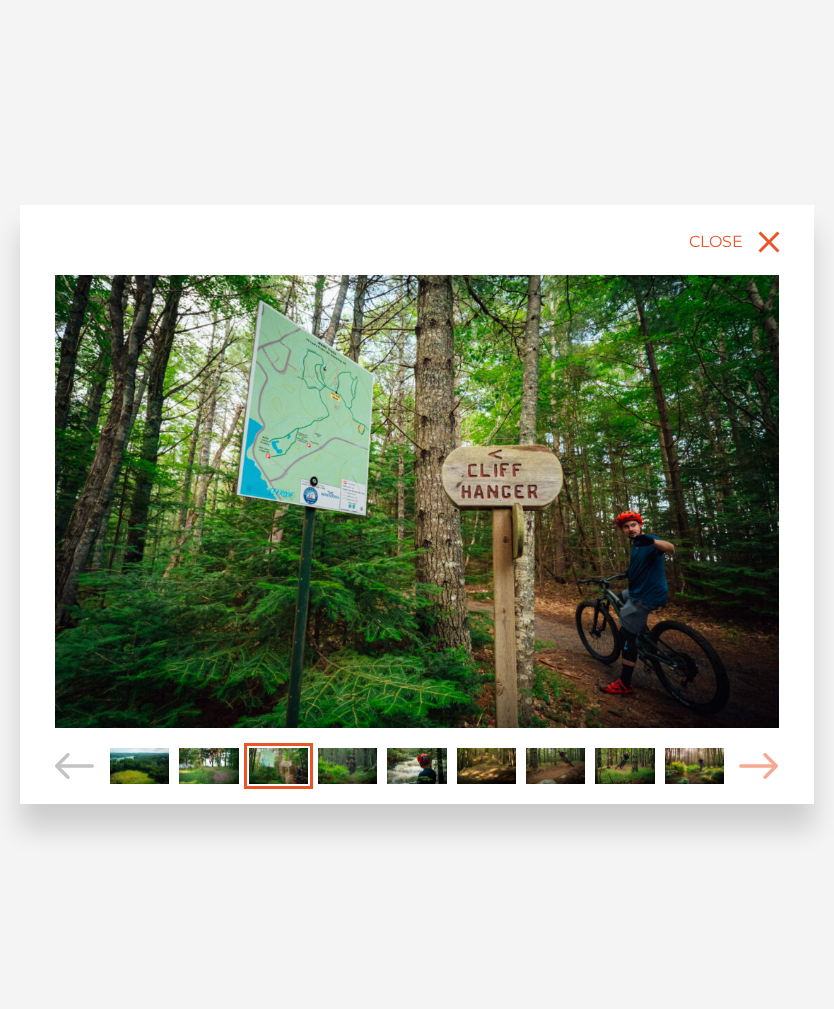 click 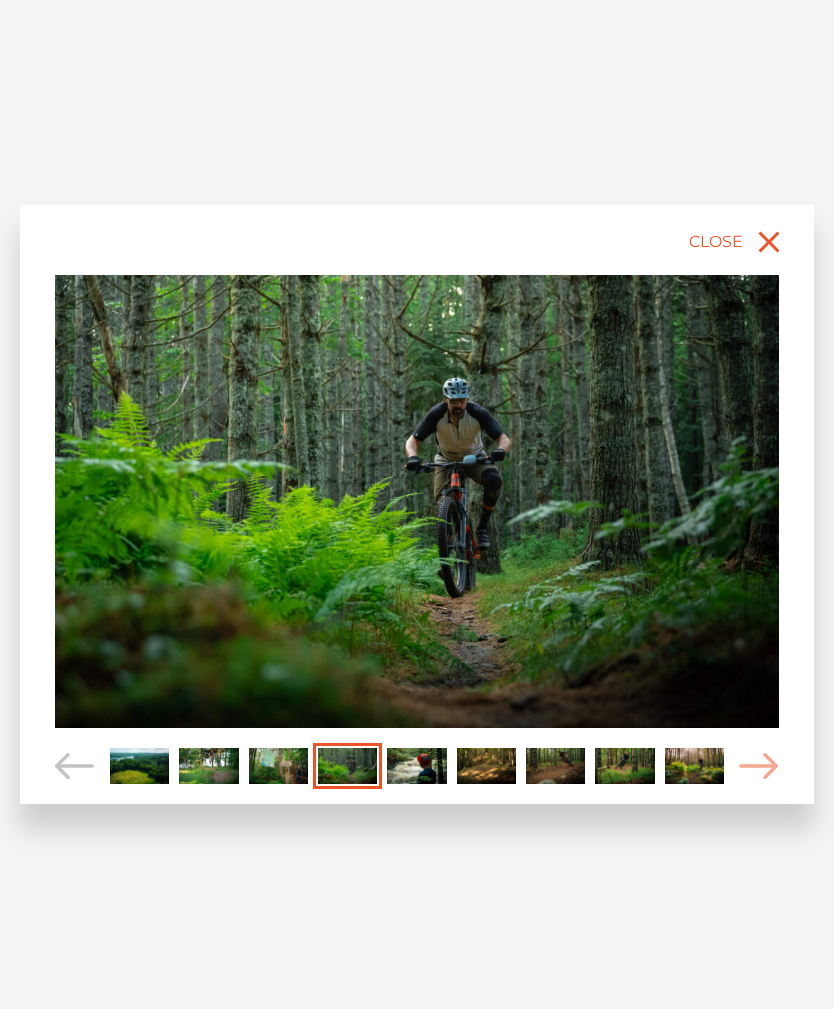 click 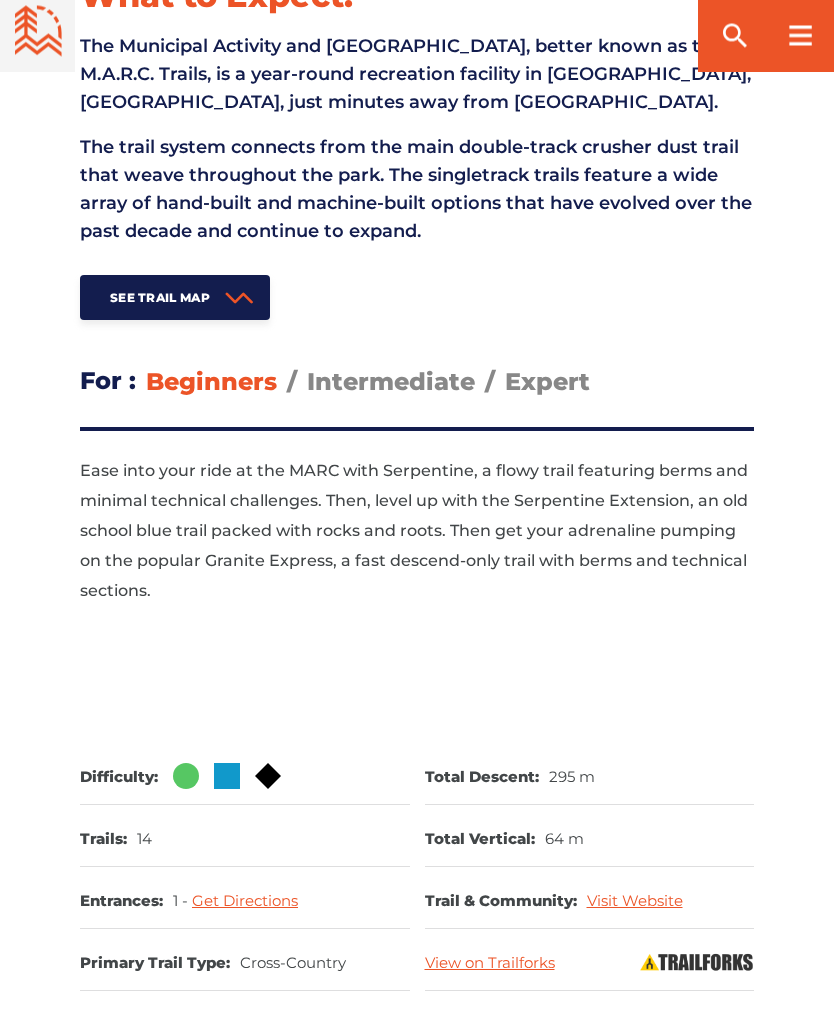 scroll, scrollTop: 735, scrollLeft: 0, axis: vertical 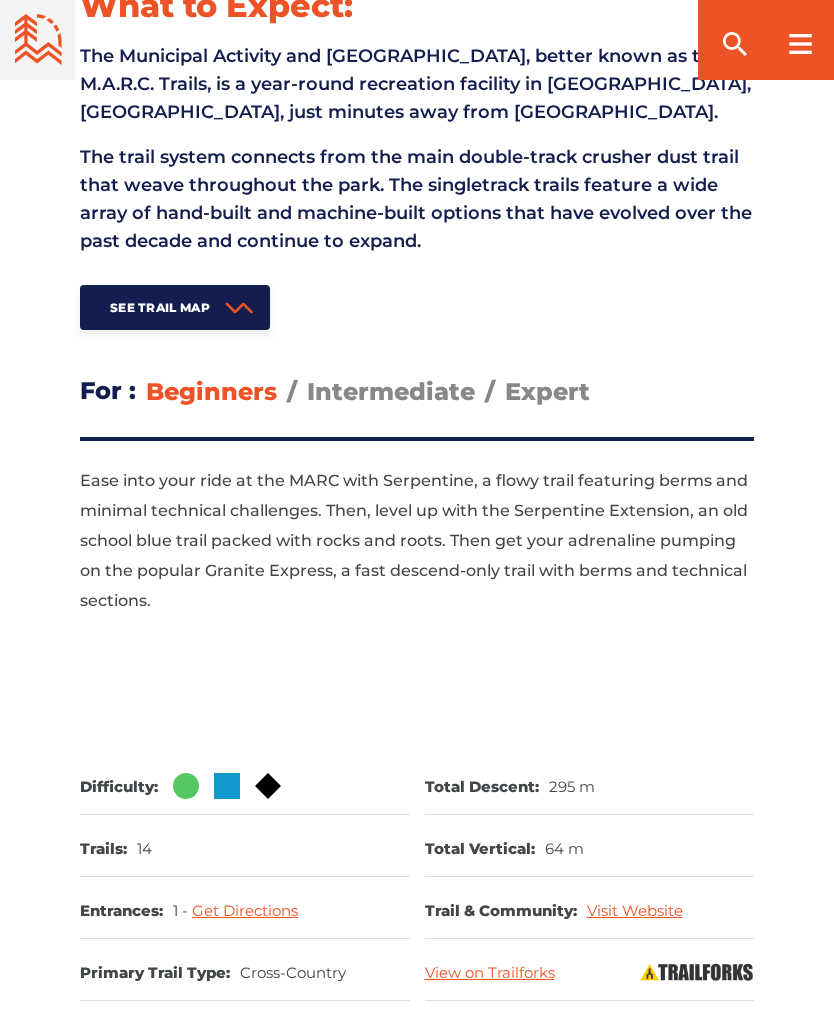 click on "Intermediate" at bounding box center (391, 391) 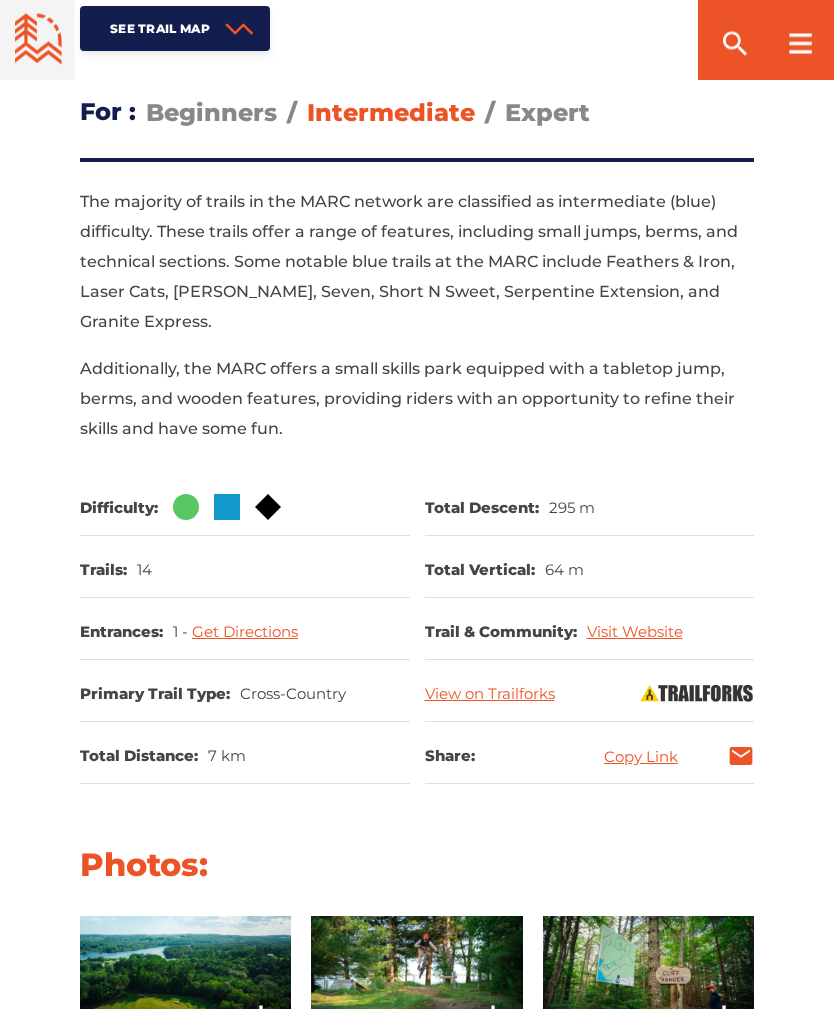scroll, scrollTop: 1017, scrollLeft: 0, axis: vertical 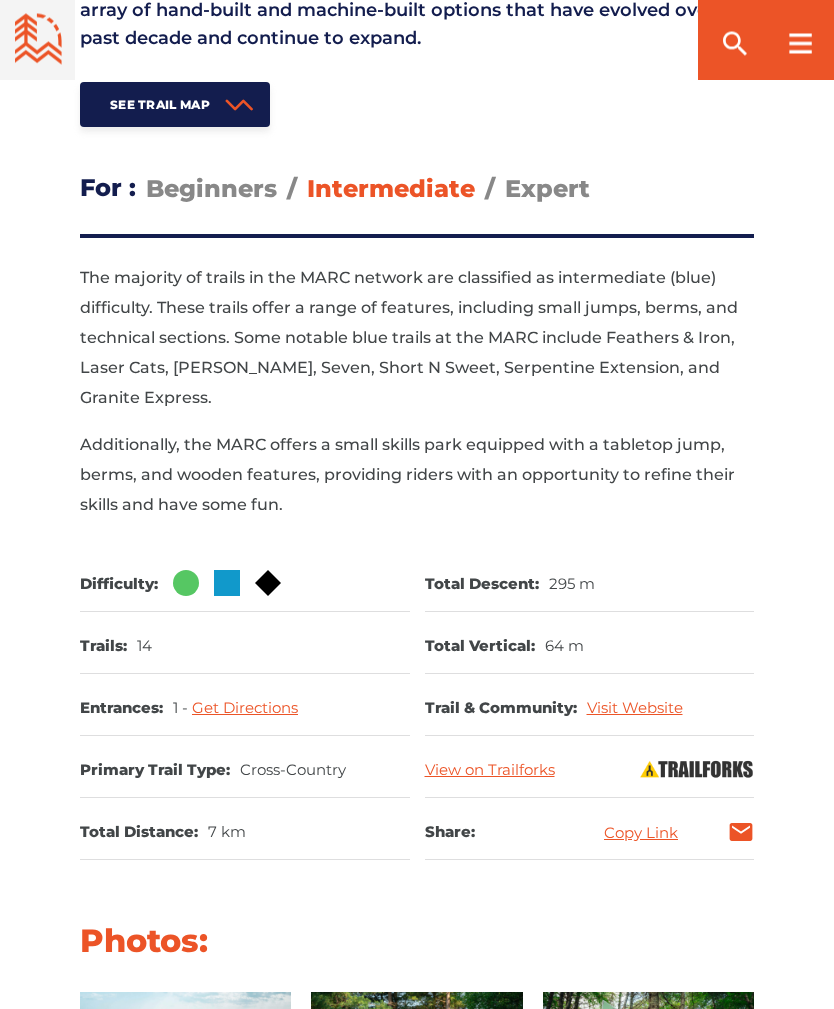click on "Expert" at bounding box center [547, 189] 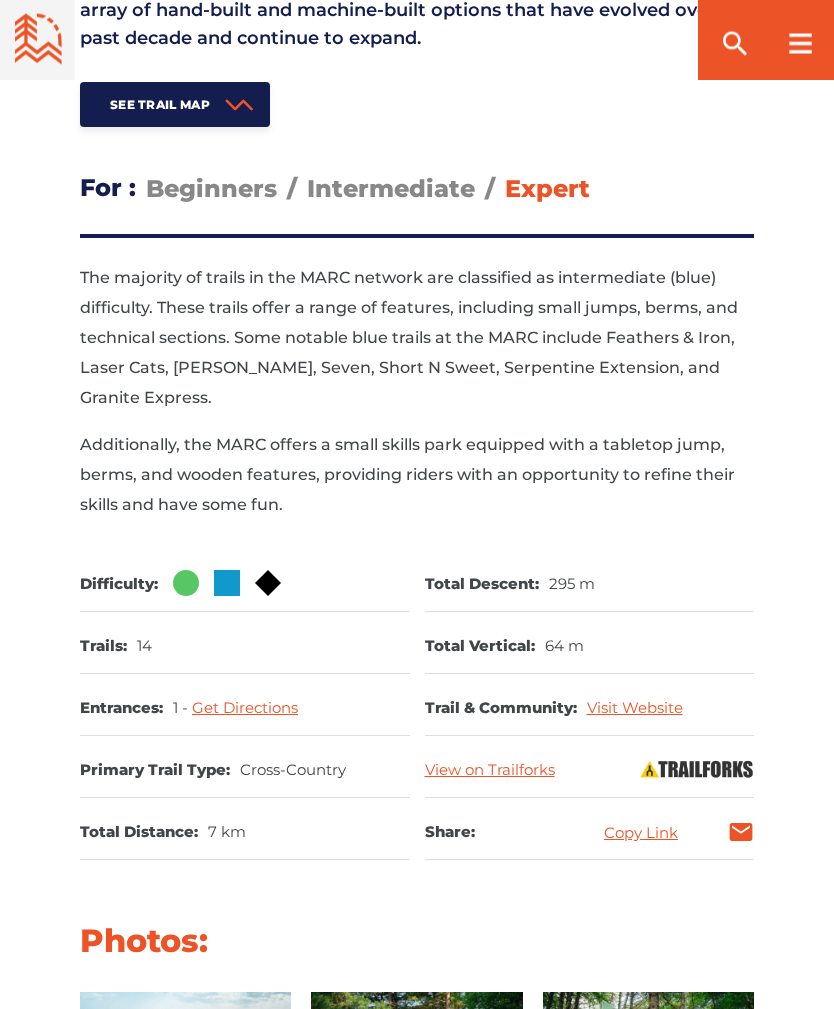 scroll, scrollTop: 938, scrollLeft: 0, axis: vertical 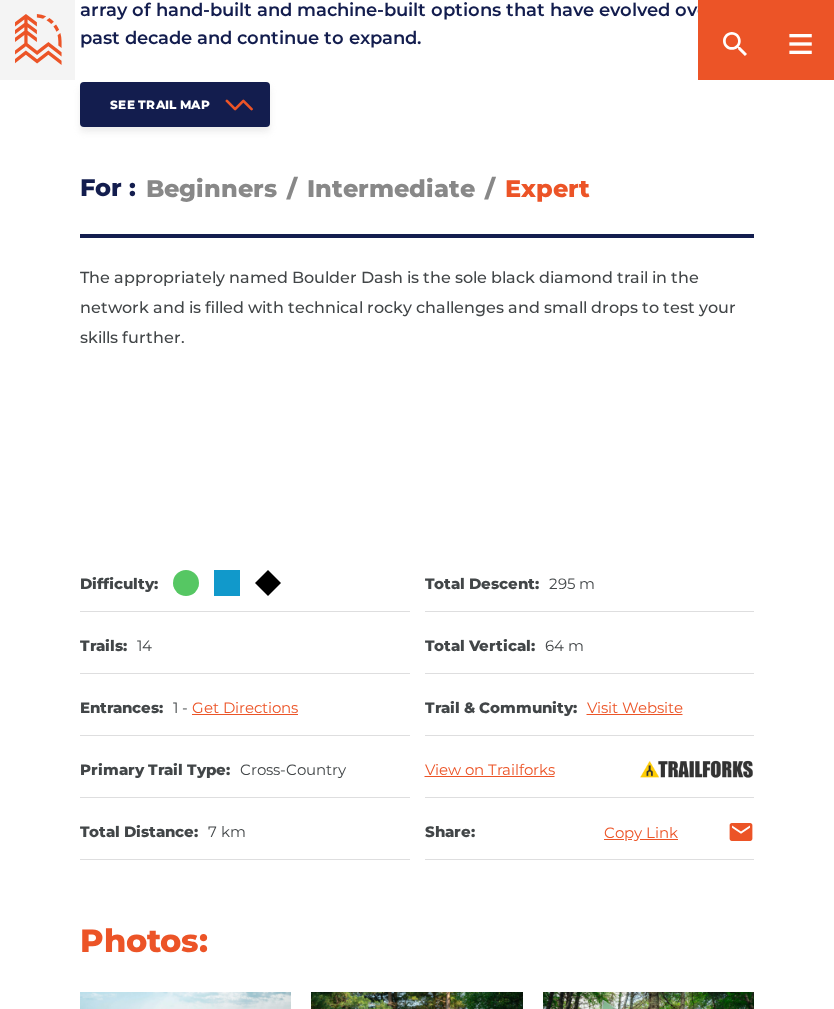 click on "Intermediate" at bounding box center (391, 188) 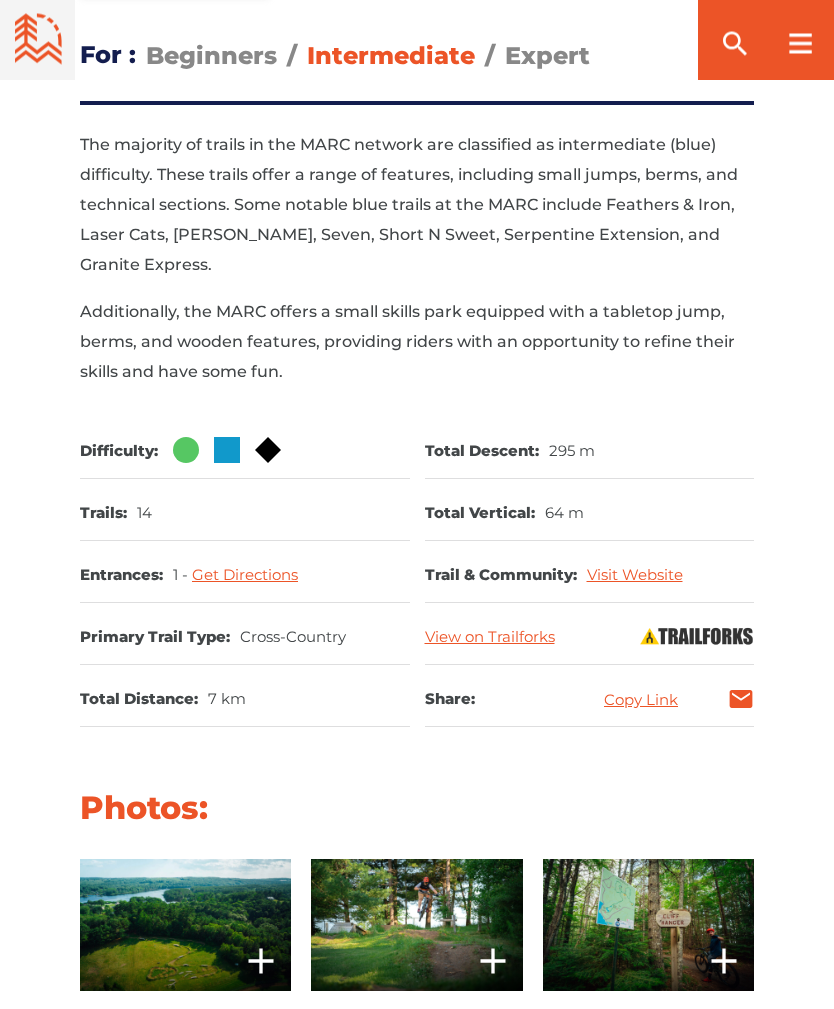 scroll, scrollTop: 1068, scrollLeft: 0, axis: vertical 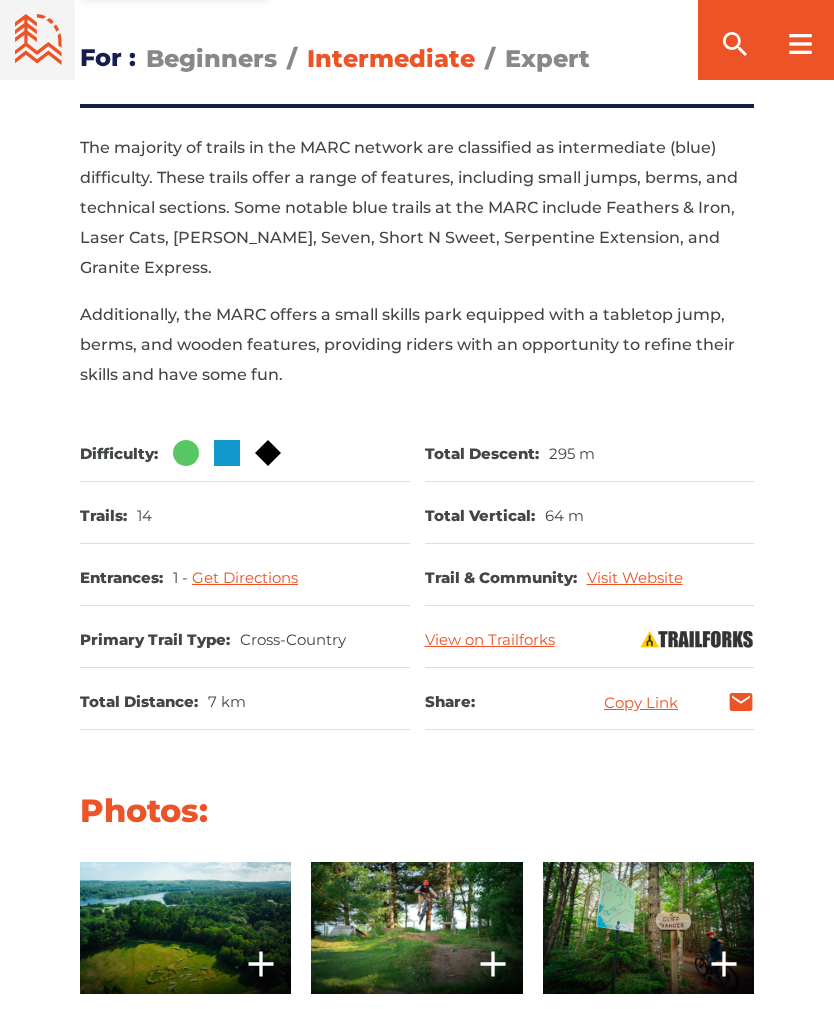 click on "Visit Website" at bounding box center (635, 577) 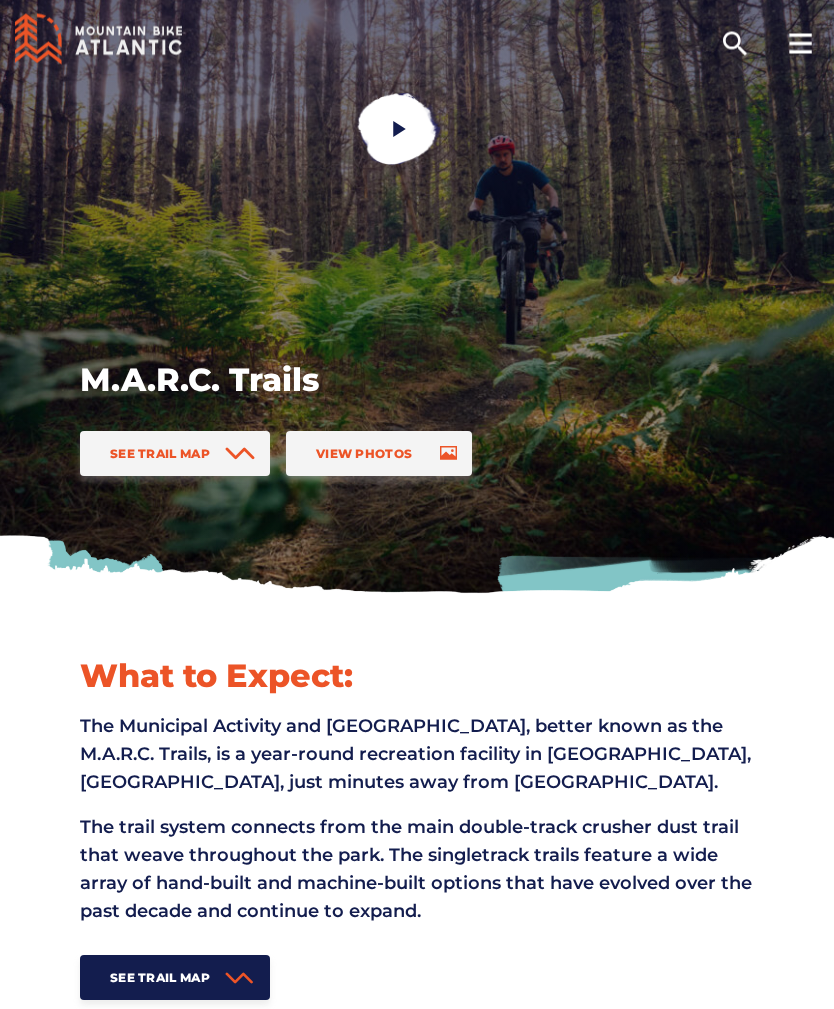 scroll, scrollTop: 0, scrollLeft: 0, axis: both 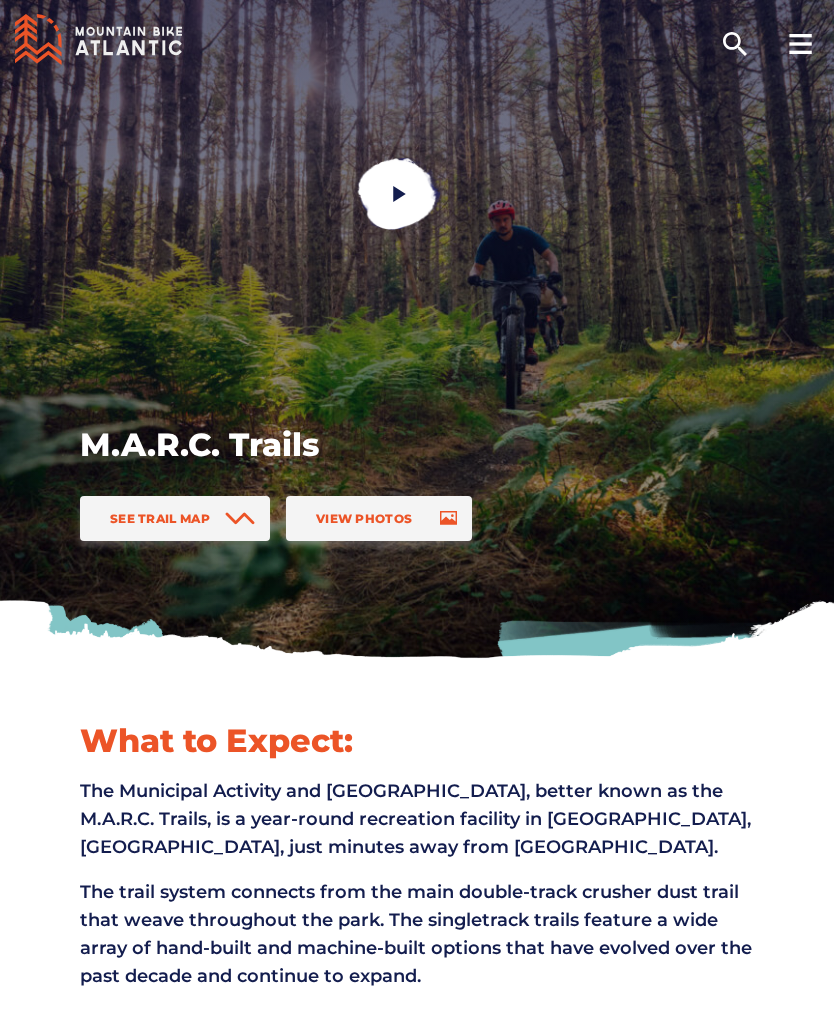 click at bounding box center [800, 40] 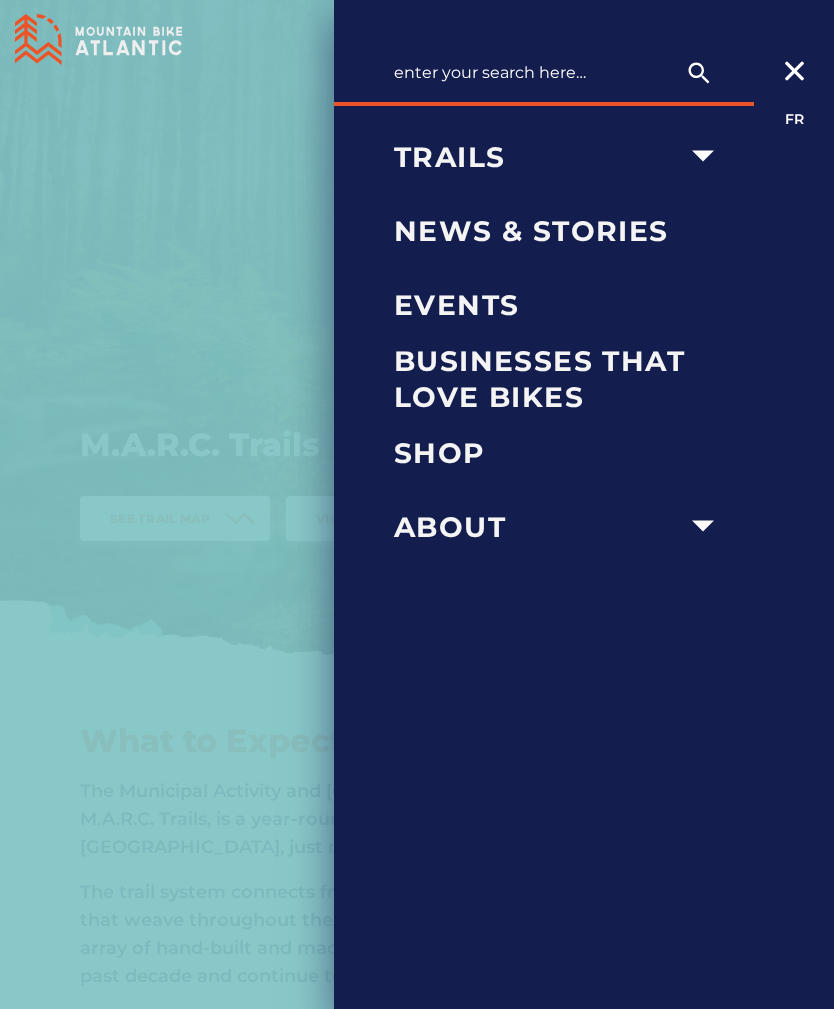 click 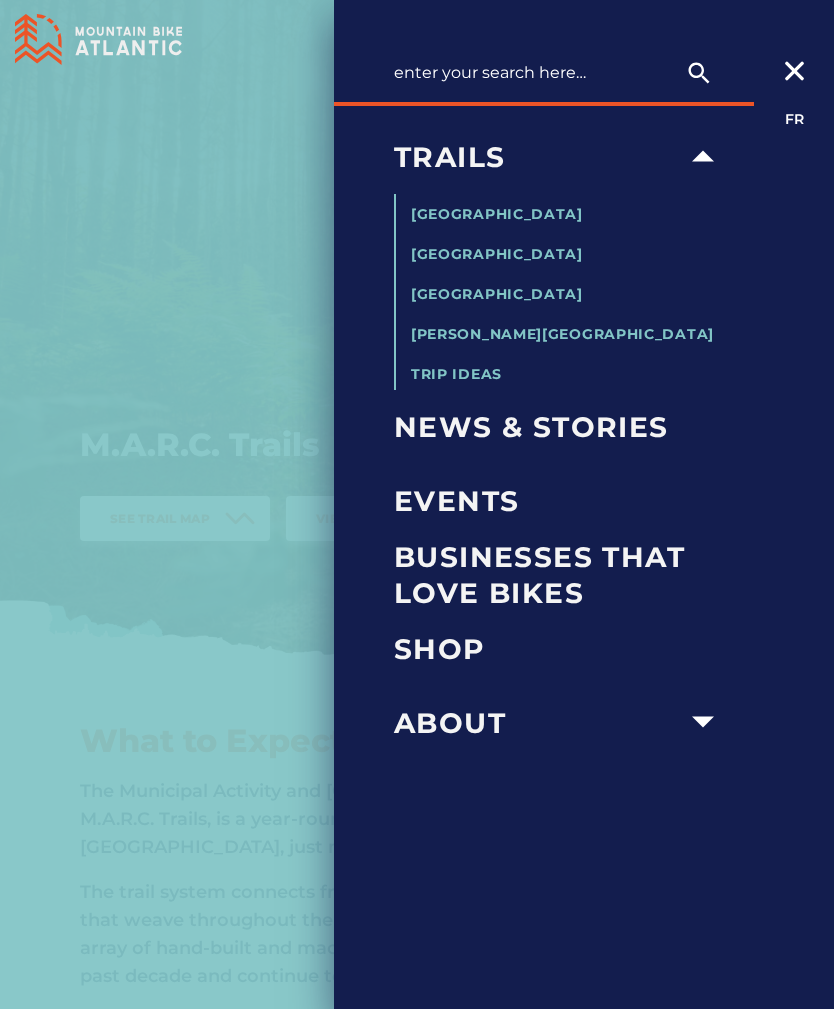 click on "[GEOGRAPHIC_DATA]" at bounding box center (497, 294) 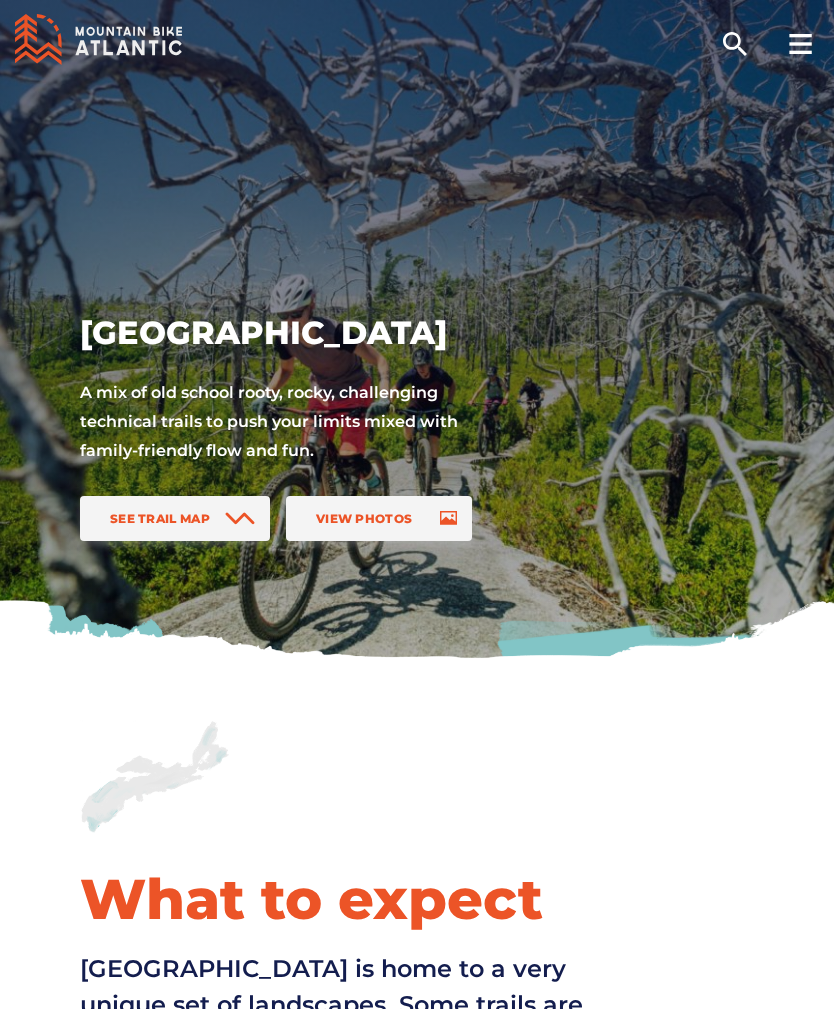 scroll, scrollTop: 0, scrollLeft: 0, axis: both 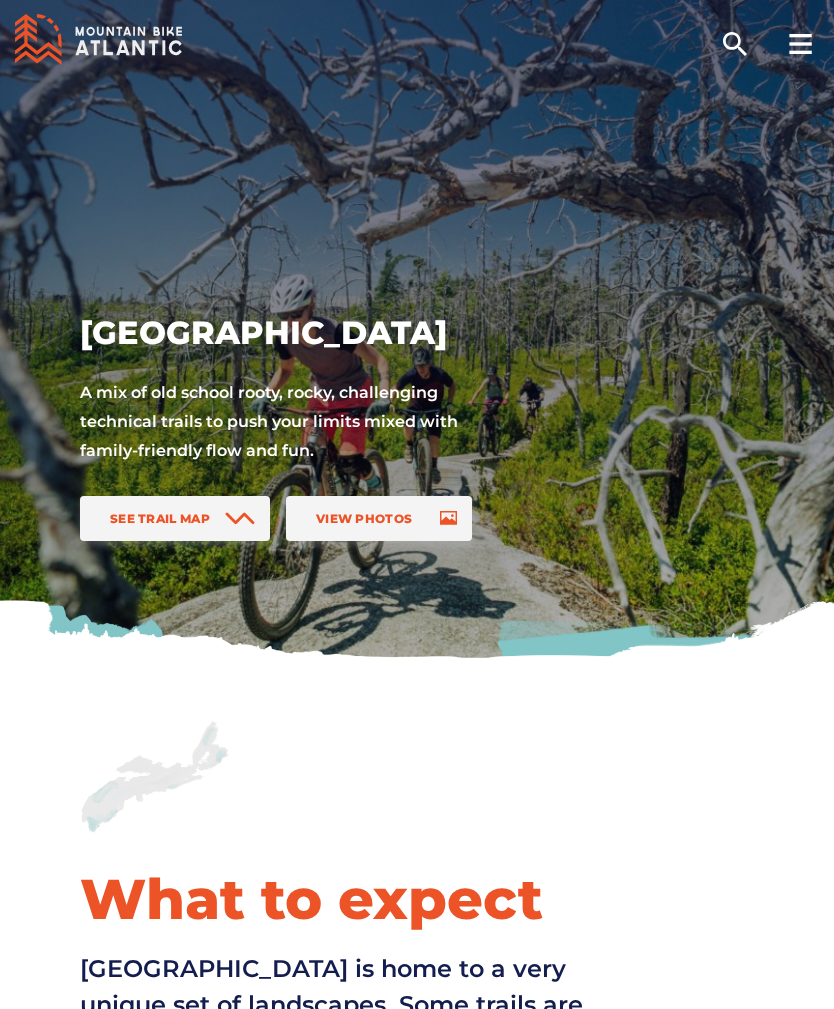 click 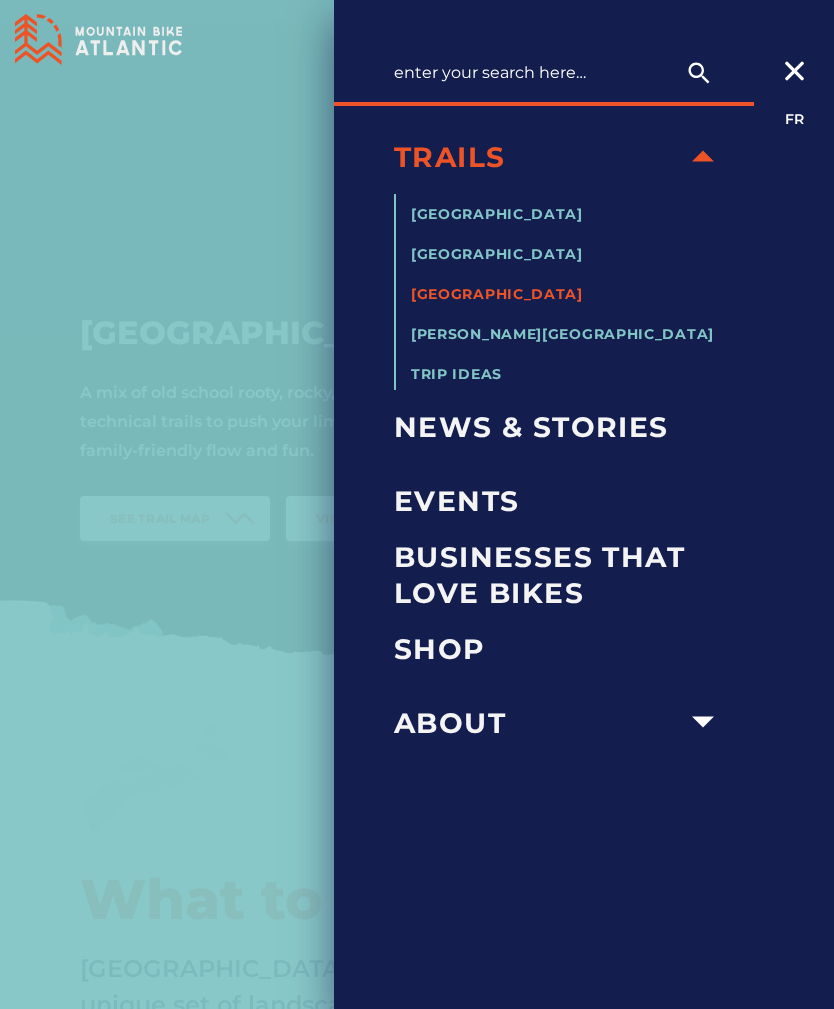 click on "Trip Ideas" at bounding box center (456, 374) 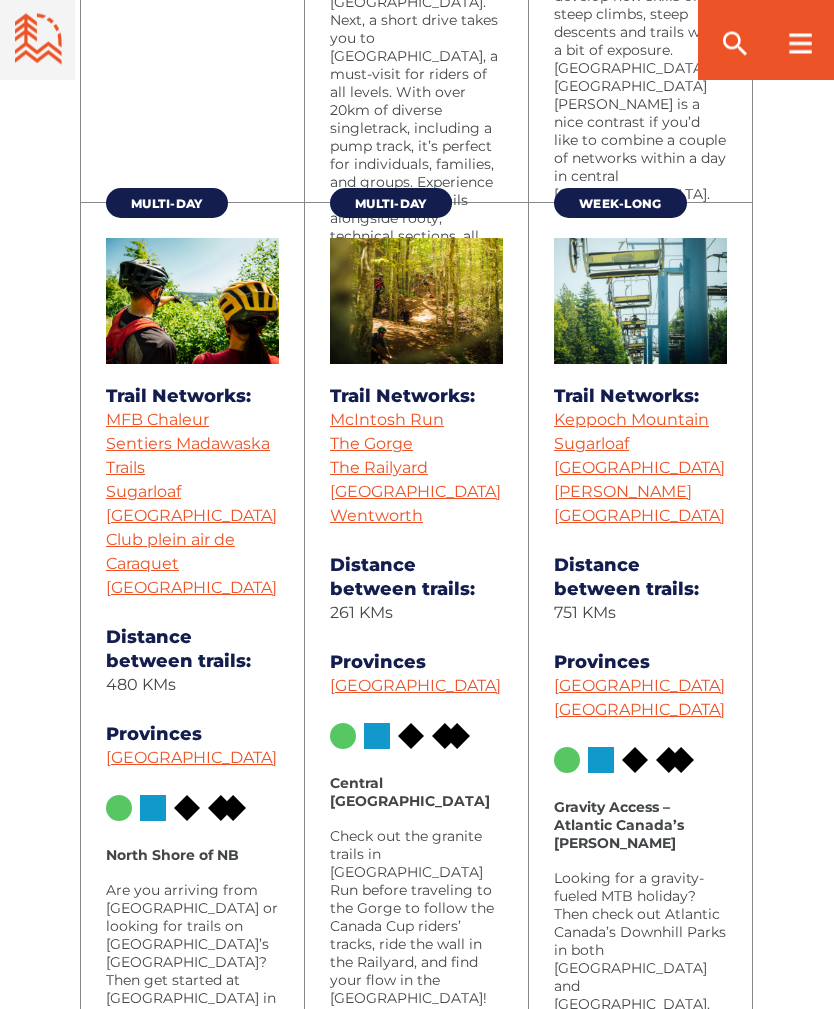 scroll, scrollTop: 3123, scrollLeft: 0, axis: vertical 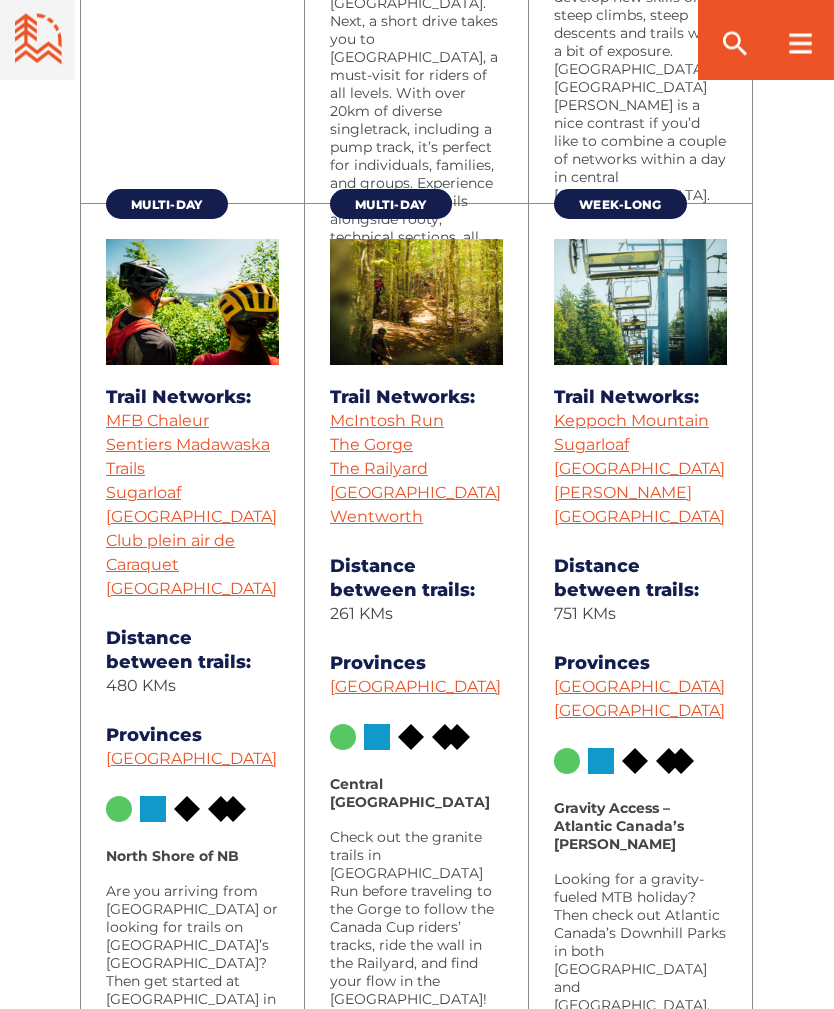 click on "Sugarloaf [GEOGRAPHIC_DATA]" at bounding box center [639, 457] 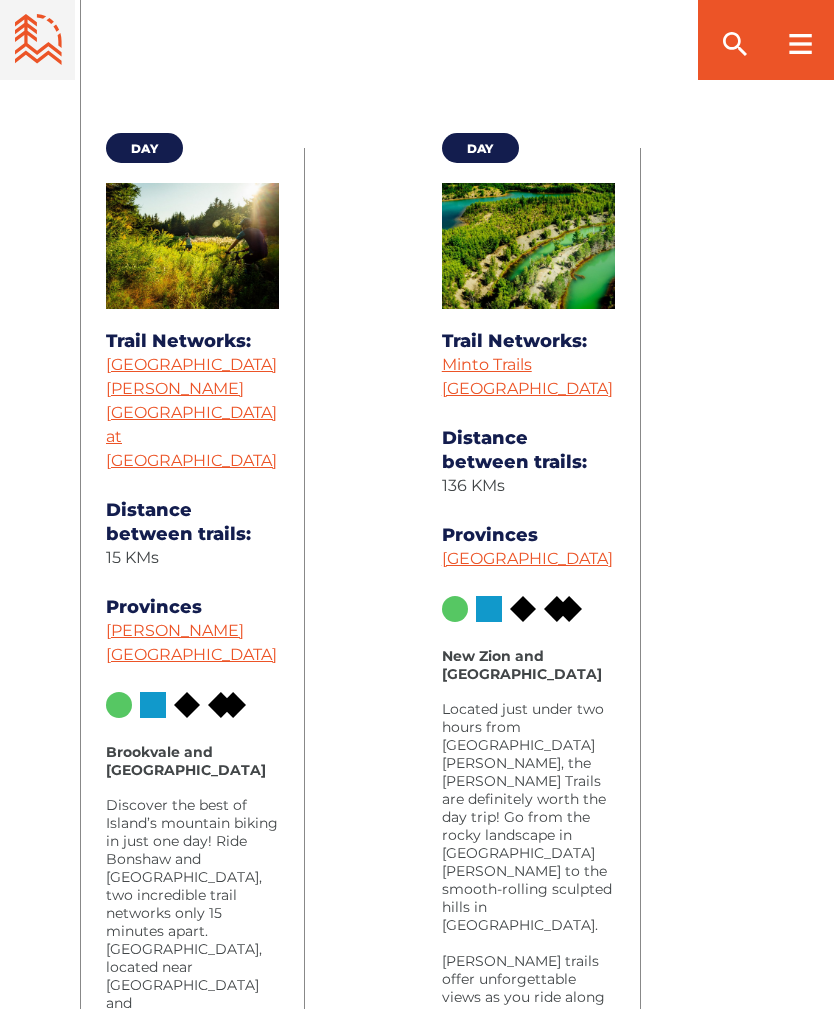 scroll, scrollTop: 3173, scrollLeft: 0, axis: vertical 